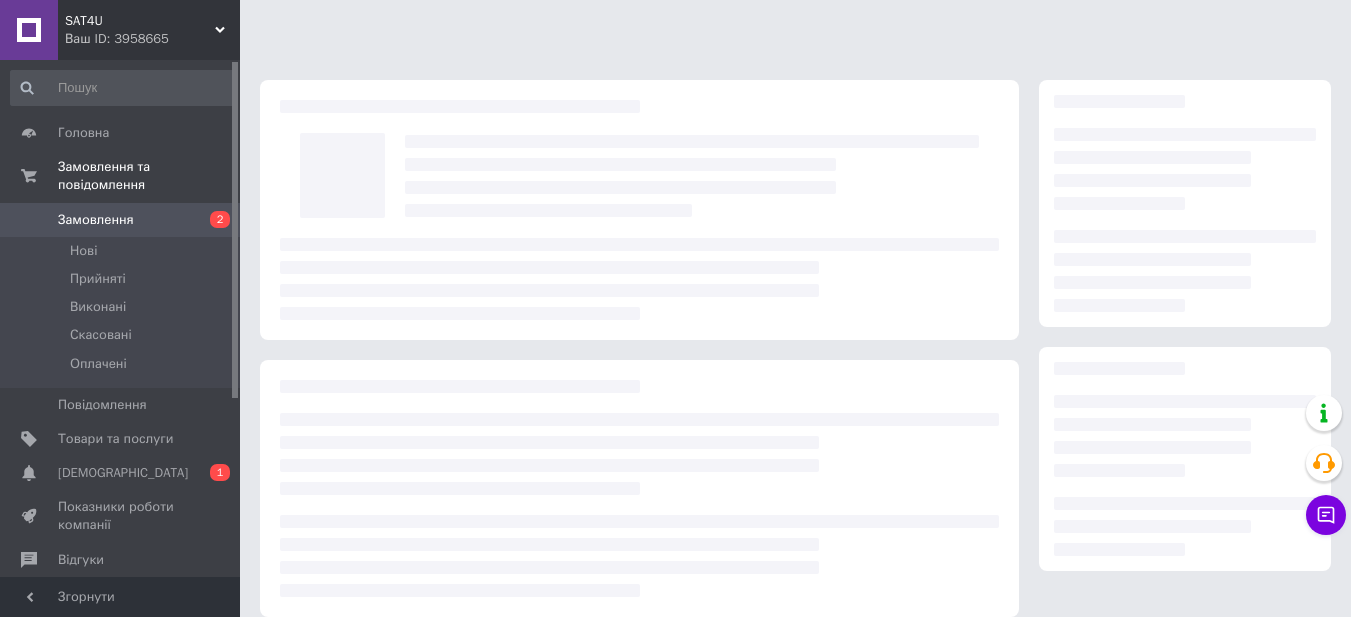 scroll, scrollTop: 297, scrollLeft: 0, axis: vertical 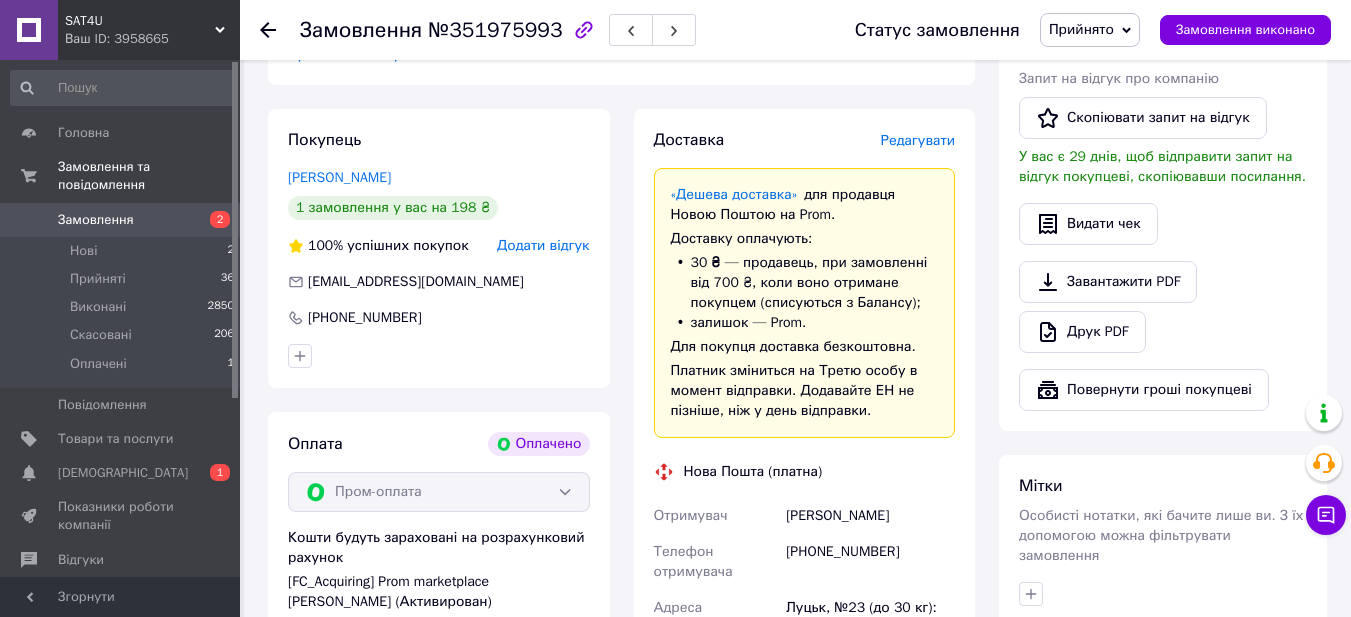 click on "Редагувати" at bounding box center [918, 140] 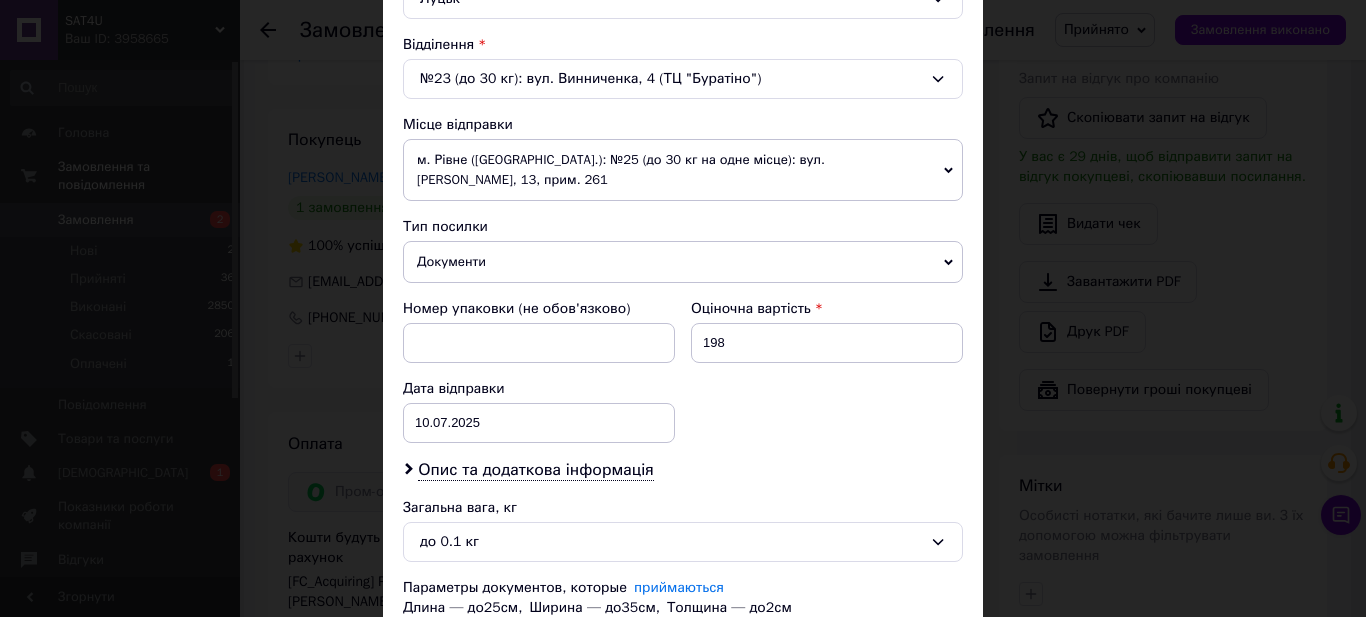 scroll, scrollTop: 751, scrollLeft: 0, axis: vertical 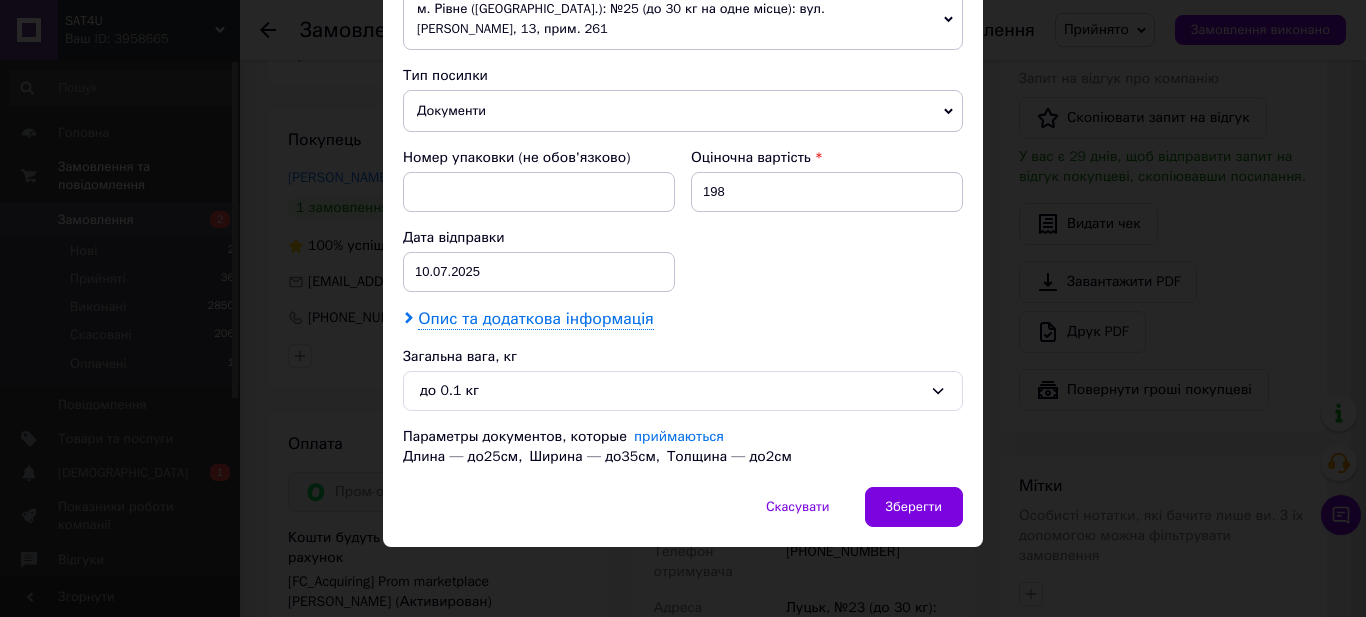 click on "Опис та додаткова інформація" at bounding box center [535, 319] 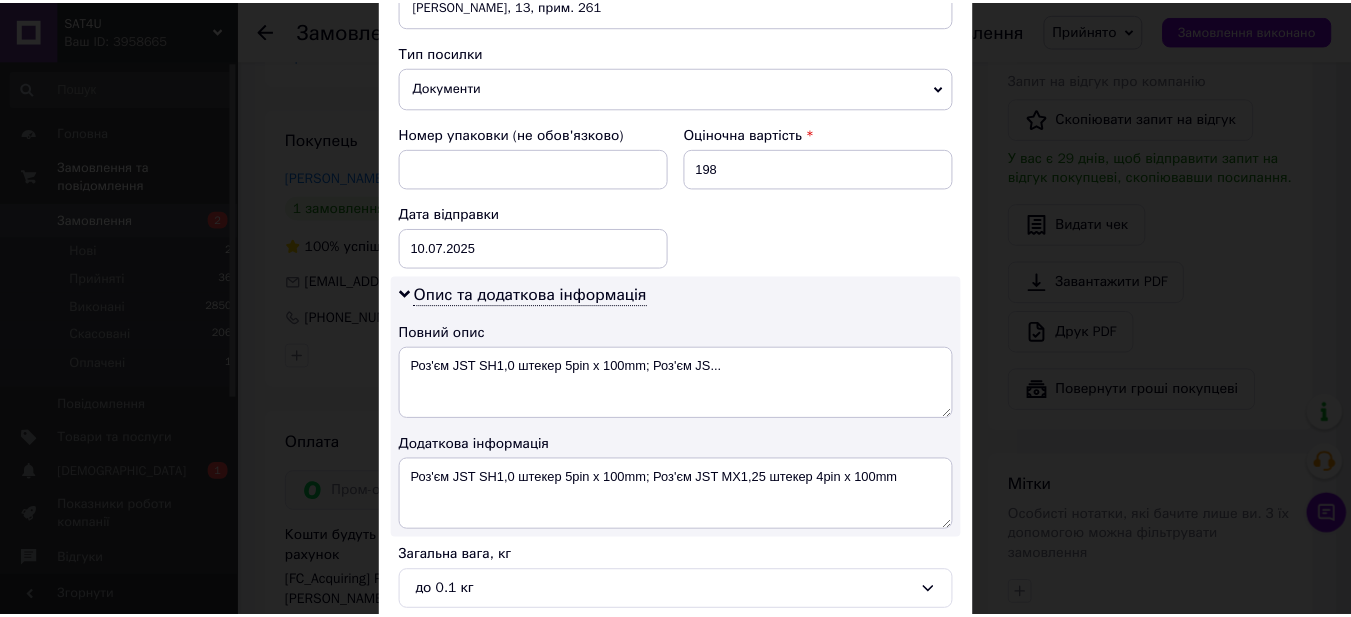 scroll, scrollTop: 975, scrollLeft: 0, axis: vertical 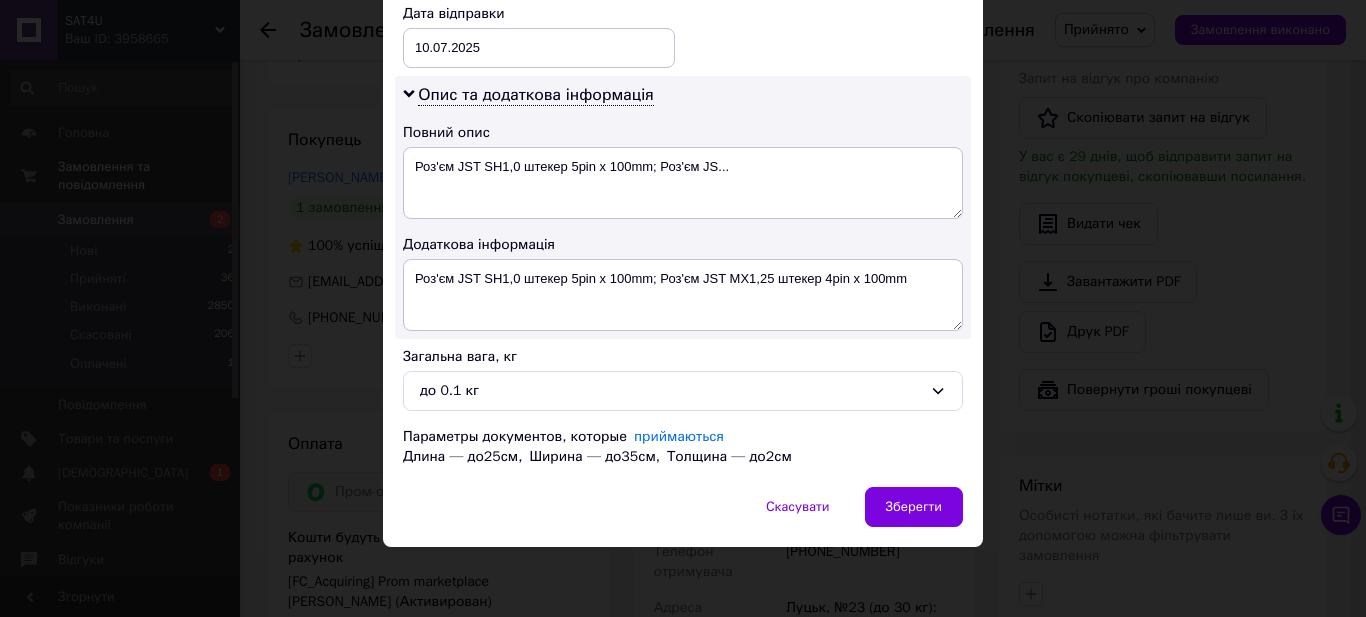 click on "× Редагування доставки Спосіб доставки Нова Пошта (платна) Платник Отримувач Відправник Прізвище отримувача Ільчишин Ім'я отримувача Дмитро По батькові отримувача Телефон отримувача +380503173500 Тип доставки У відділенні Кур'єром В поштоматі Місто Луцьк Відділення №23 (до 30 кг): вул. Винниченка, 4 (ТЦ "Буратіно") Місце відправки м. Рівне (Рівненська обл.): №25 (до 30 кг на одне місце): вул. Гурія Бухала, 13, прим. 261 Немає збігів. Спробуйте змінити умови пошуку Додати ще місце відправки Тип посилки Документи Вантаж Номер упаковки (не обов'язково) Оціночна вартість 198 < 2025" at bounding box center (683, 308) 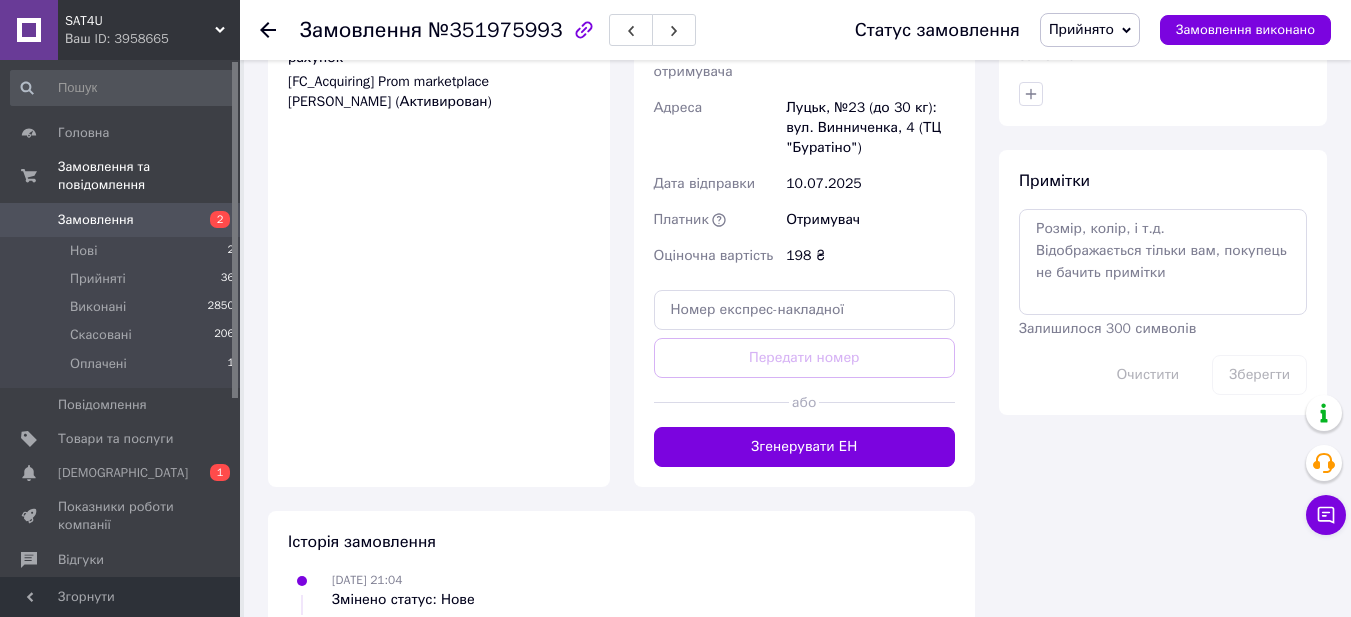 scroll, scrollTop: 1300, scrollLeft: 0, axis: vertical 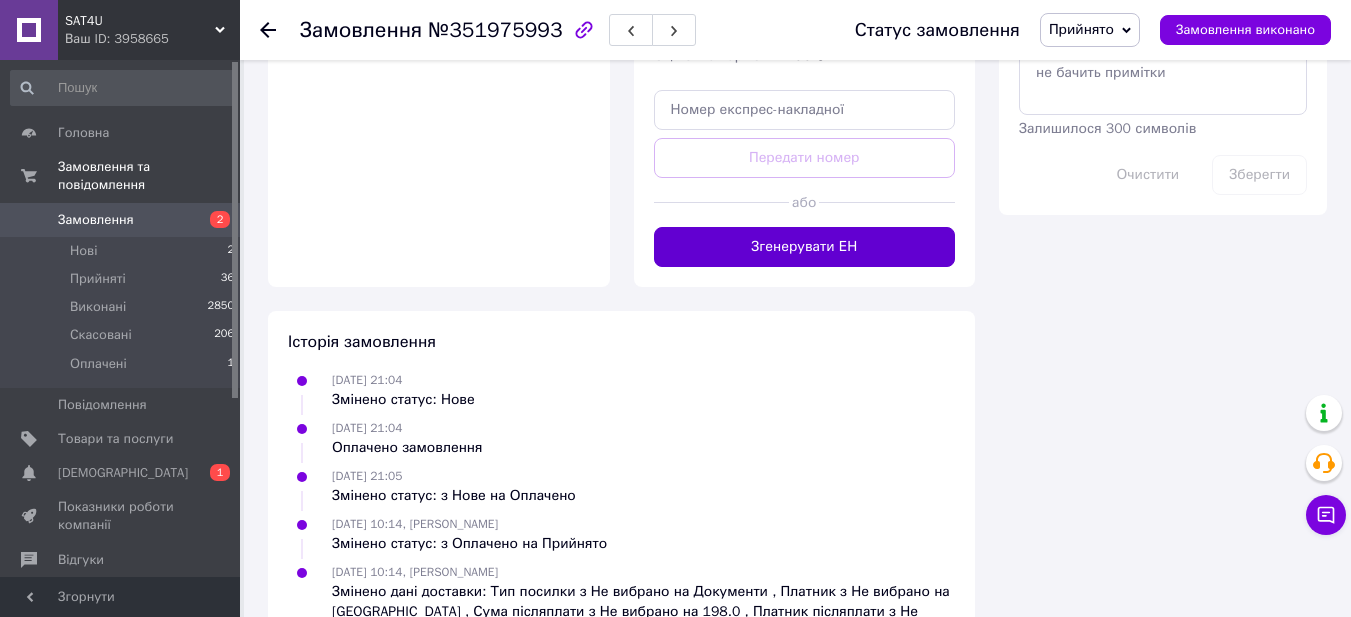 click on "Згенерувати ЕН" at bounding box center (805, 247) 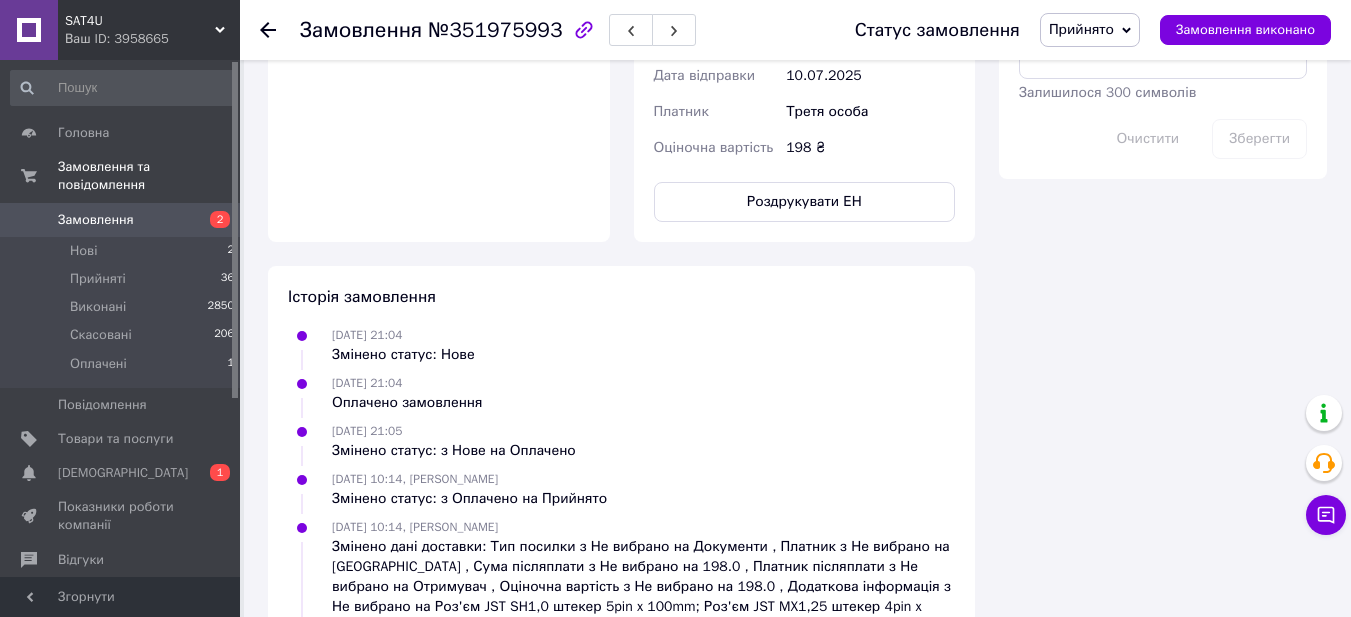 scroll, scrollTop: 900, scrollLeft: 0, axis: vertical 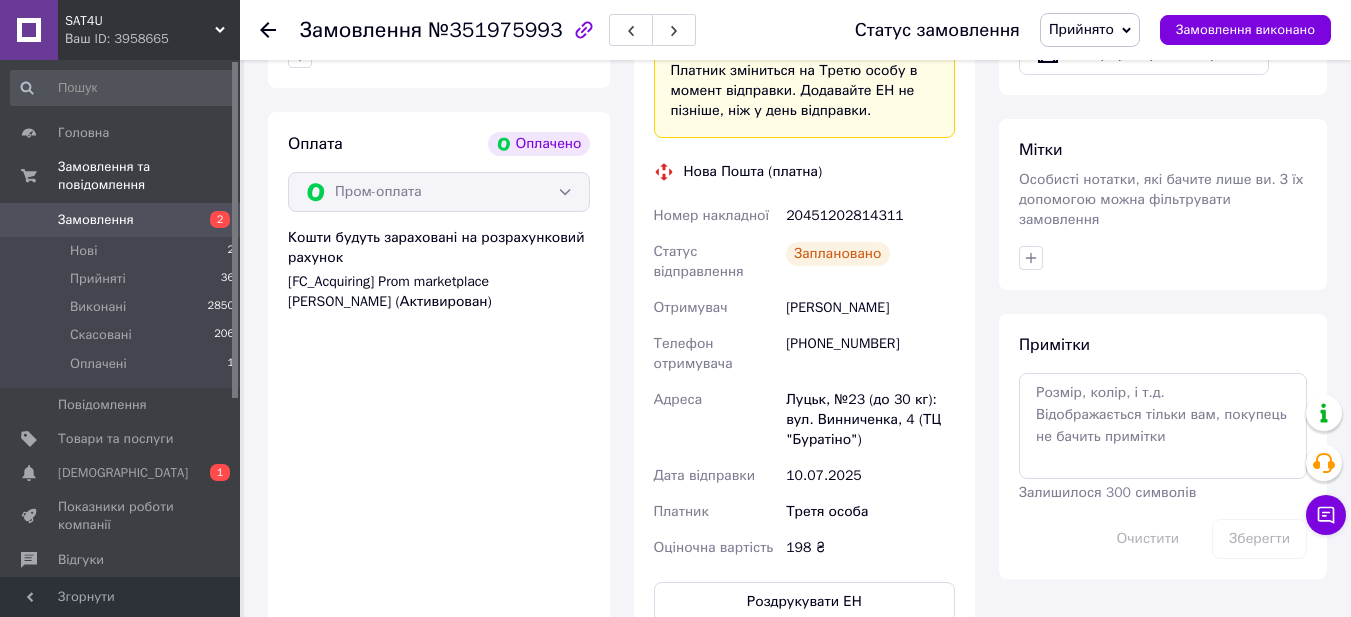 click on "20451202814311" at bounding box center (870, 216) 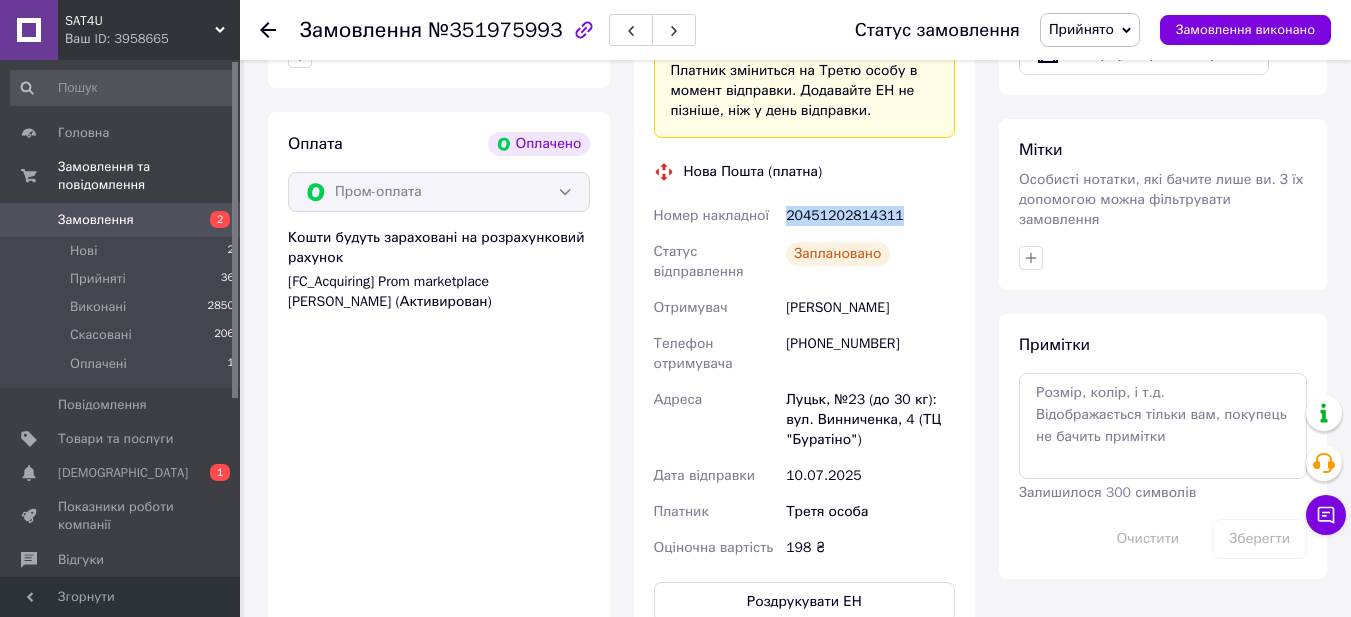 click on "20451202814311" at bounding box center [870, 216] 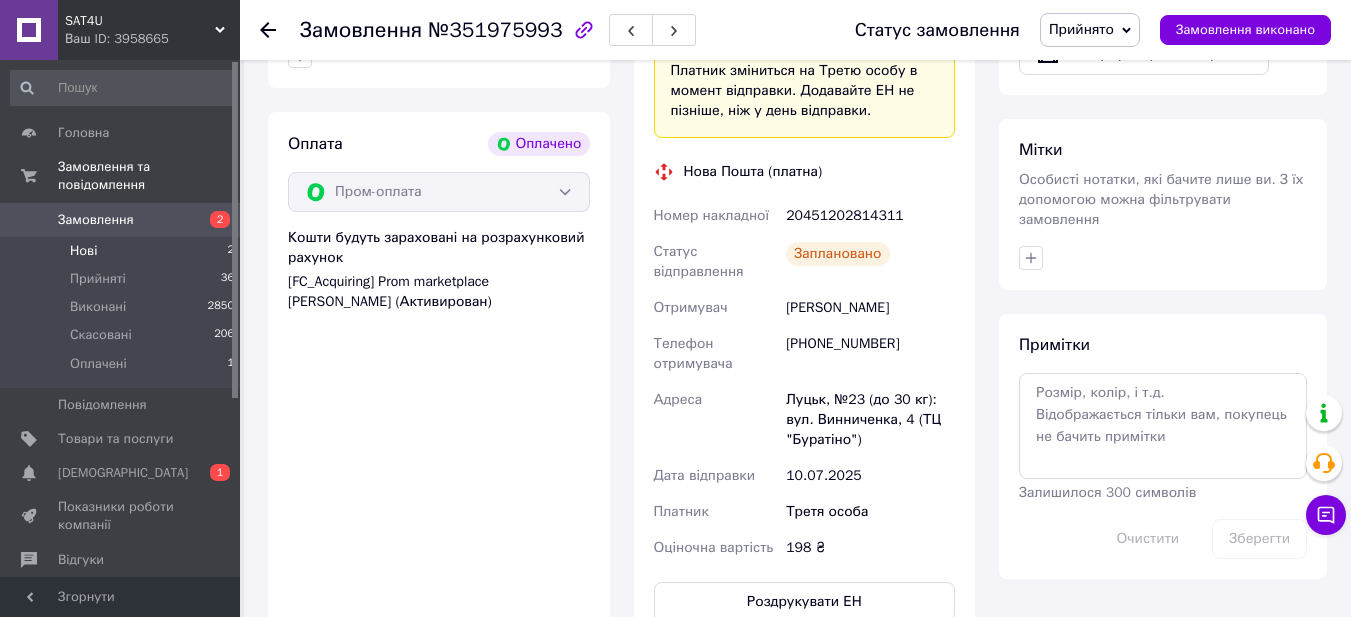 click on "Нові" at bounding box center [83, 251] 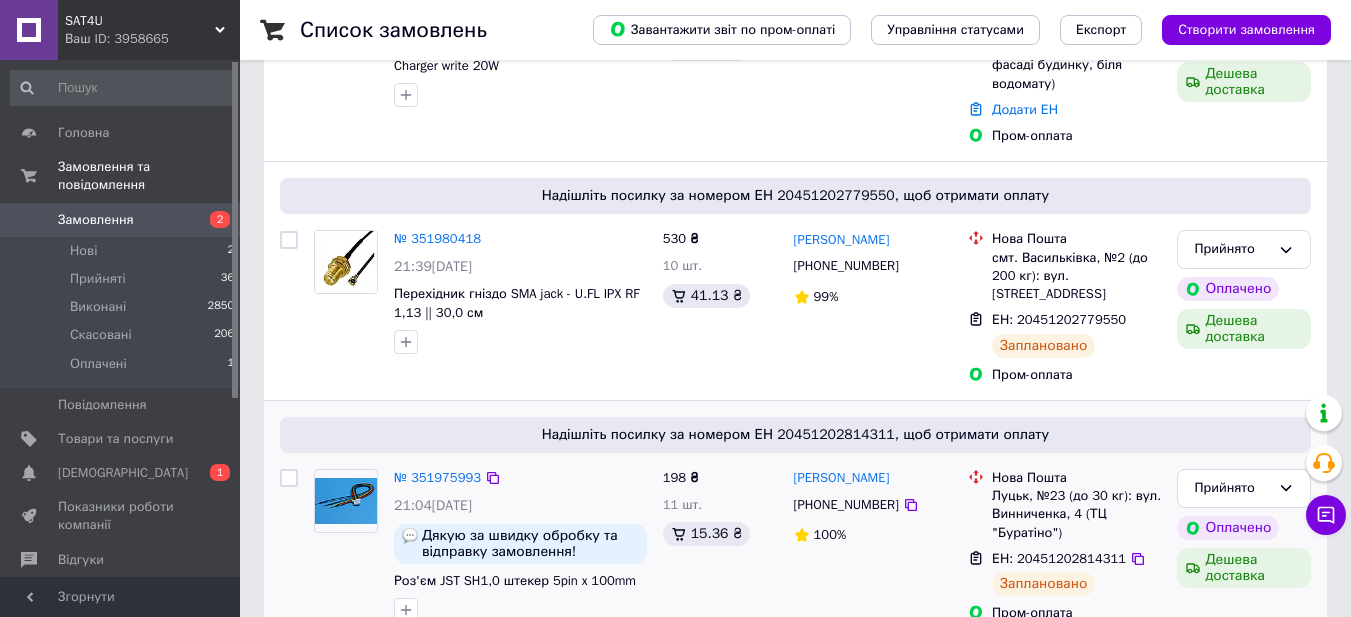 scroll, scrollTop: 500, scrollLeft: 0, axis: vertical 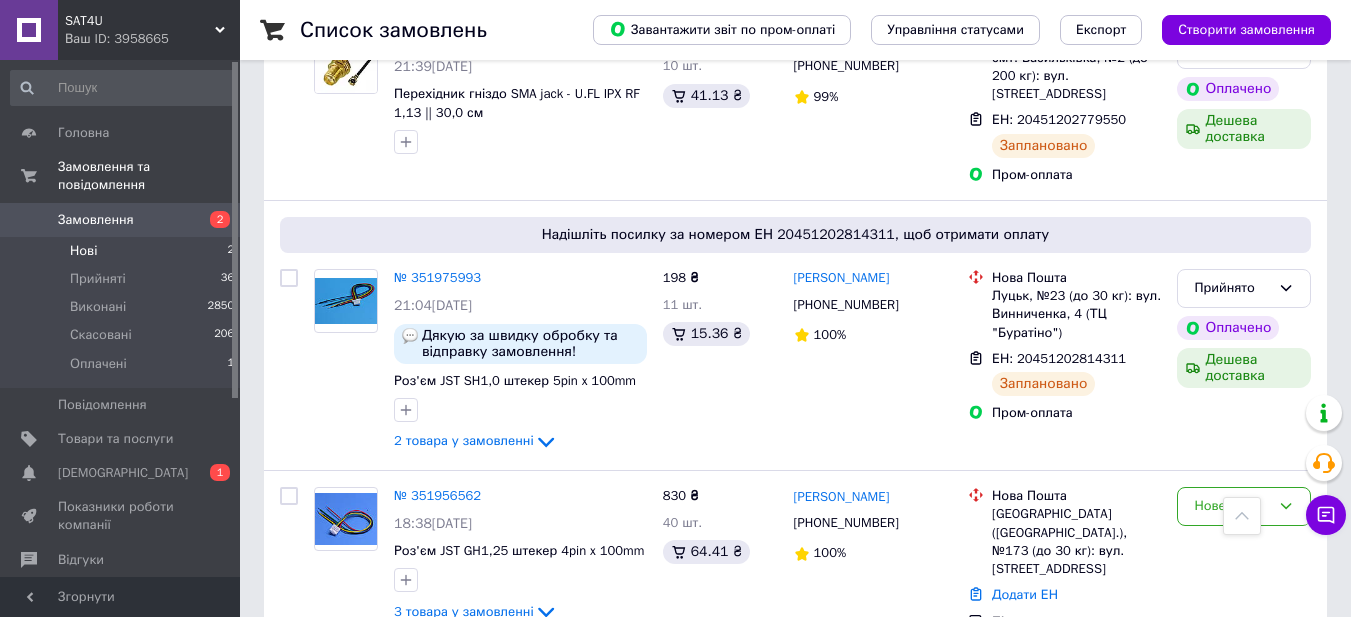 click on "Нові" at bounding box center (83, 251) 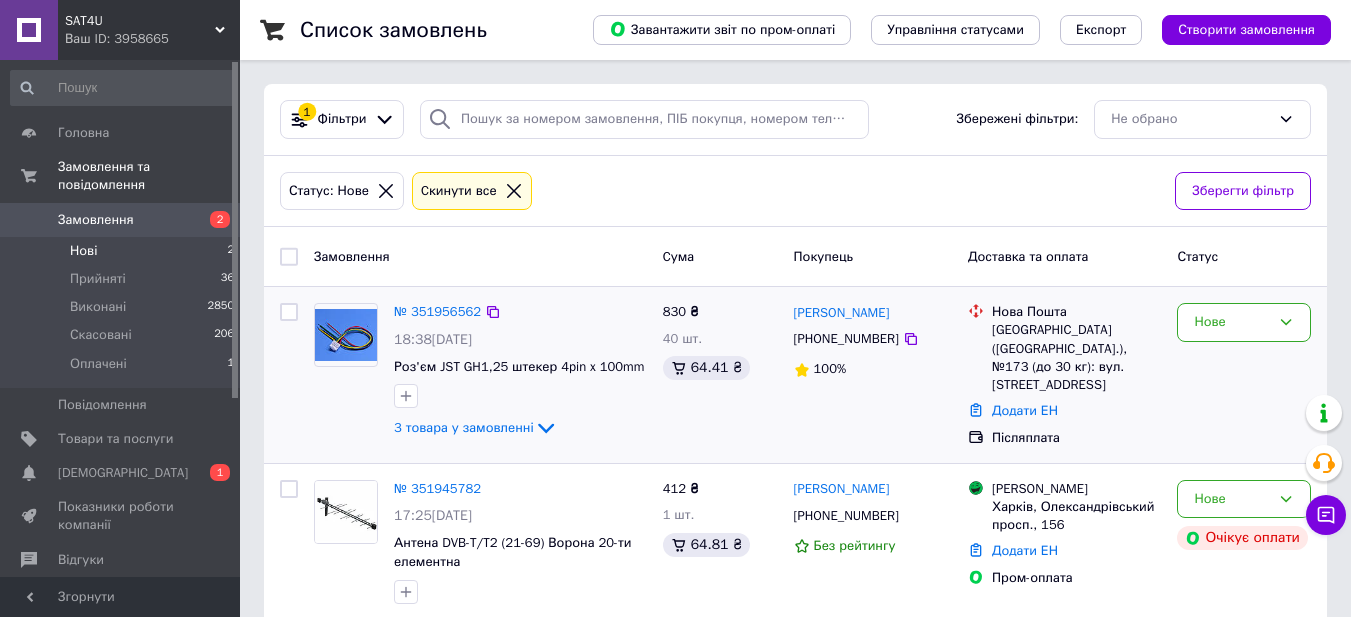 scroll, scrollTop: 20, scrollLeft: 0, axis: vertical 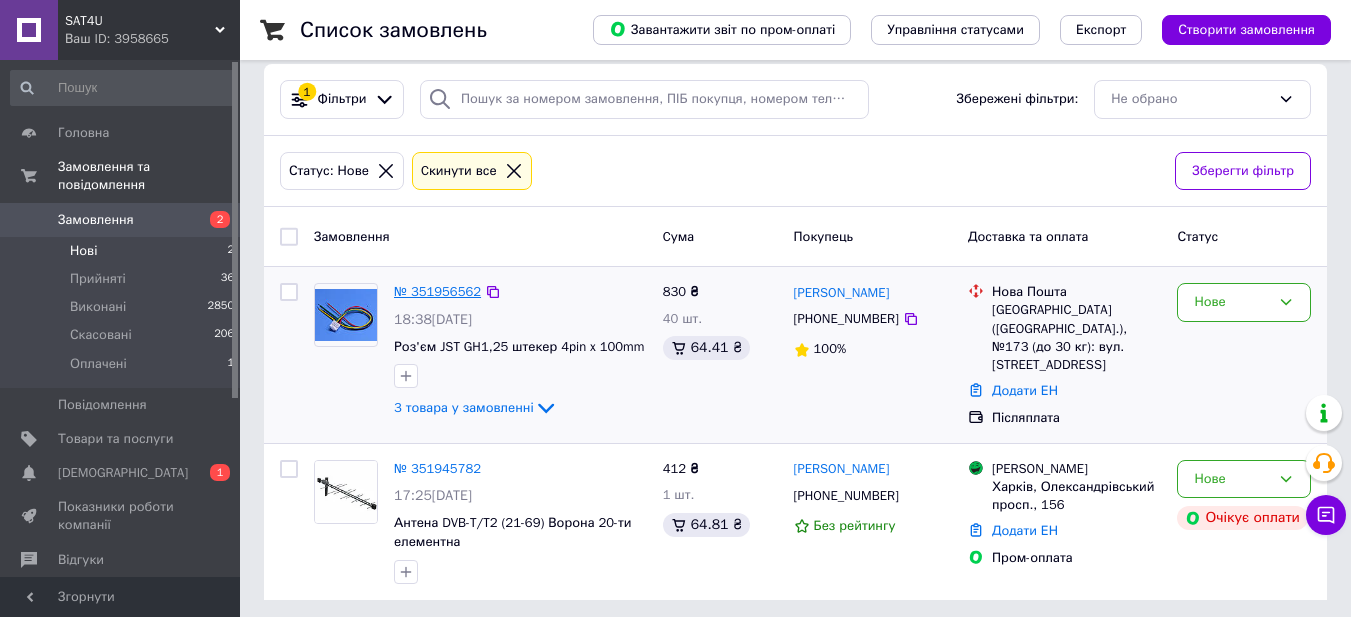 click on "№ 351956562" at bounding box center [437, 291] 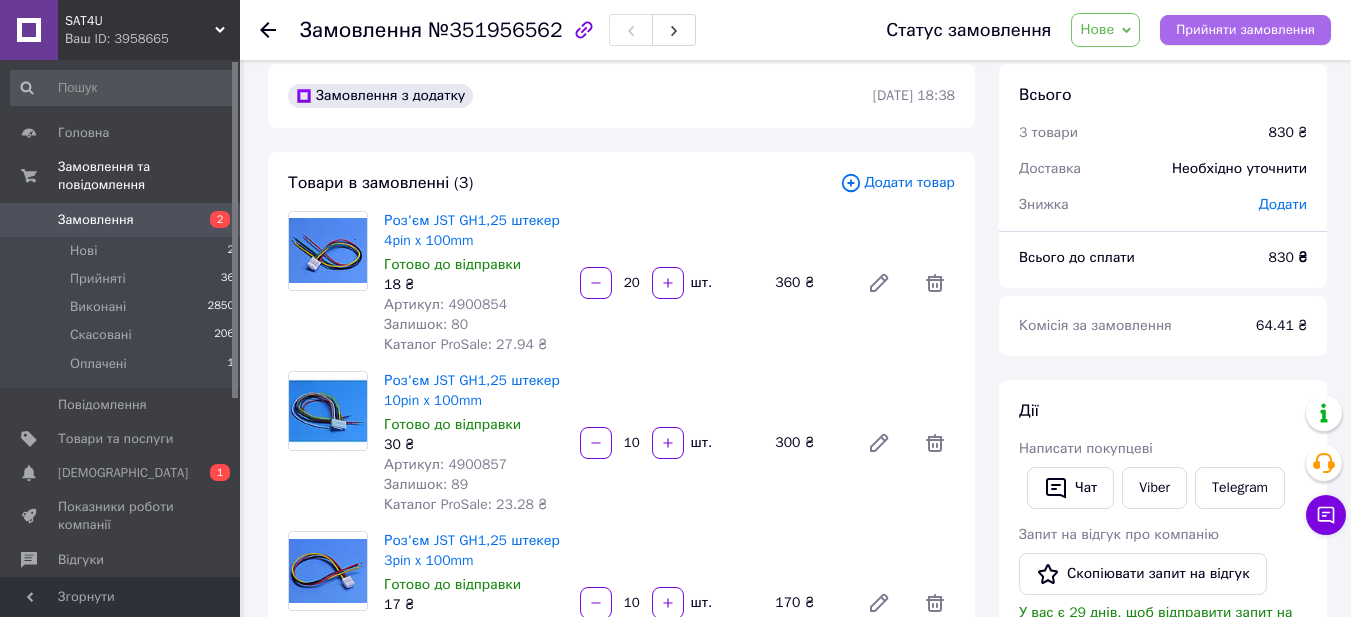 click on "Прийняти замовлення" at bounding box center (1245, 30) 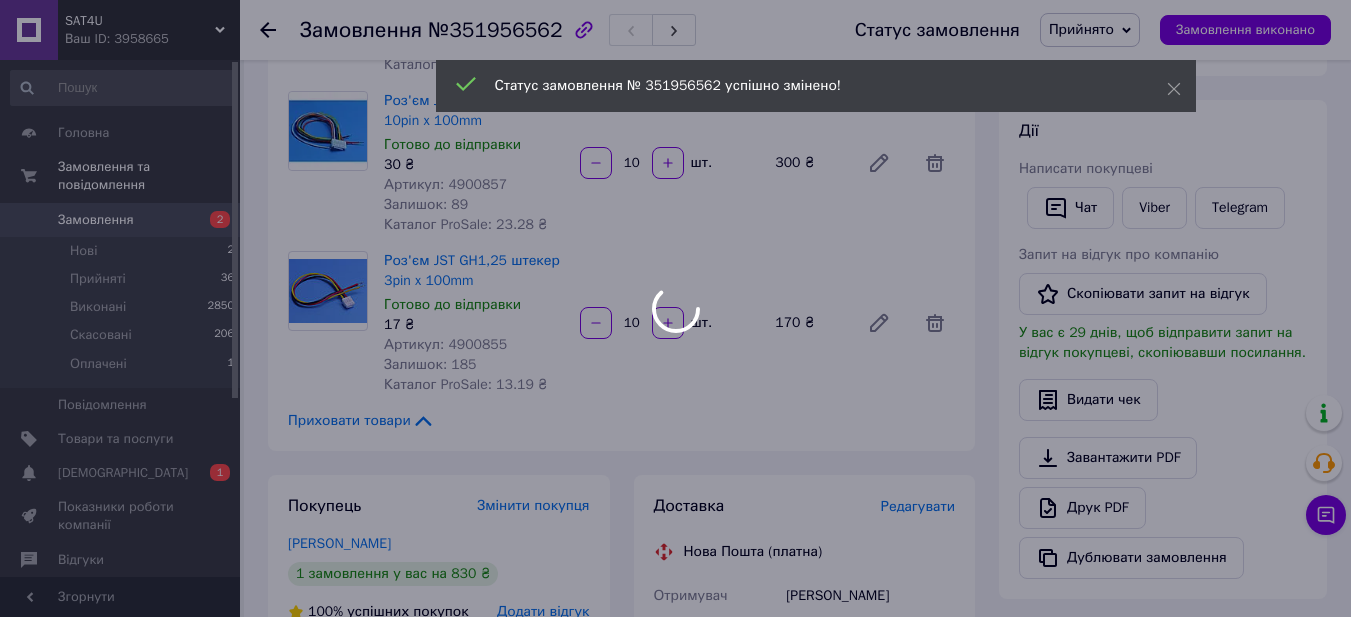 scroll, scrollTop: 400, scrollLeft: 0, axis: vertical 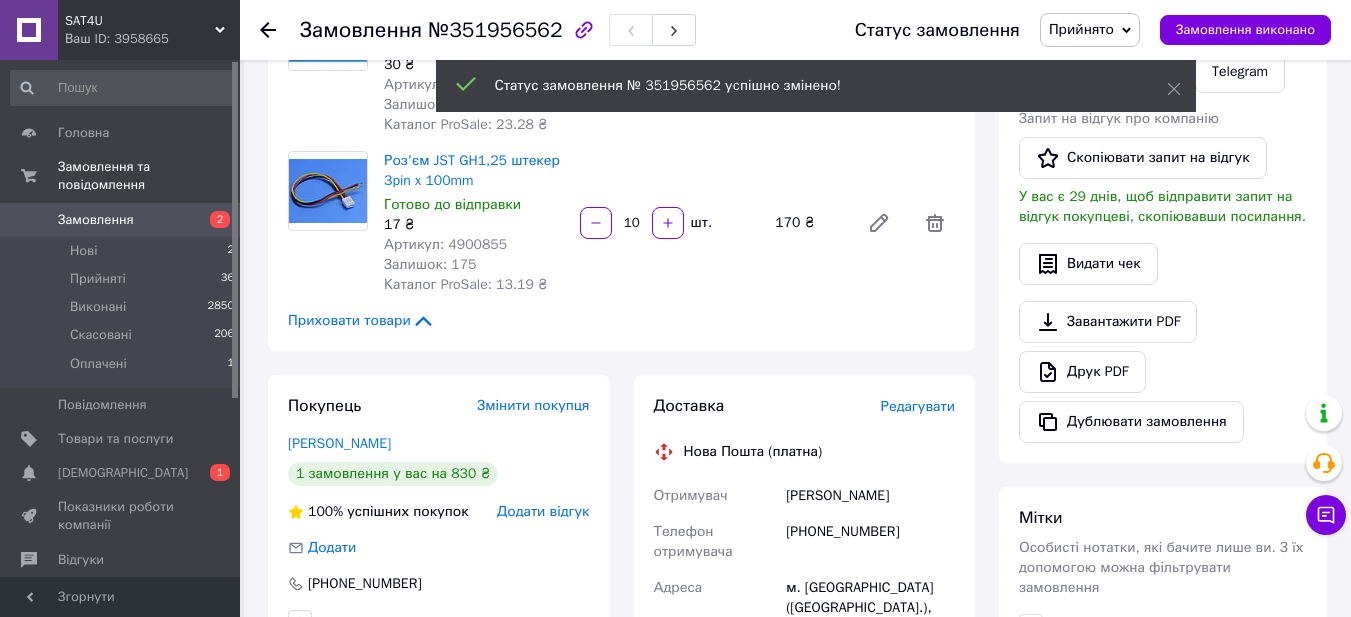 click on "Редагувати" at bounding box center (918, 406) 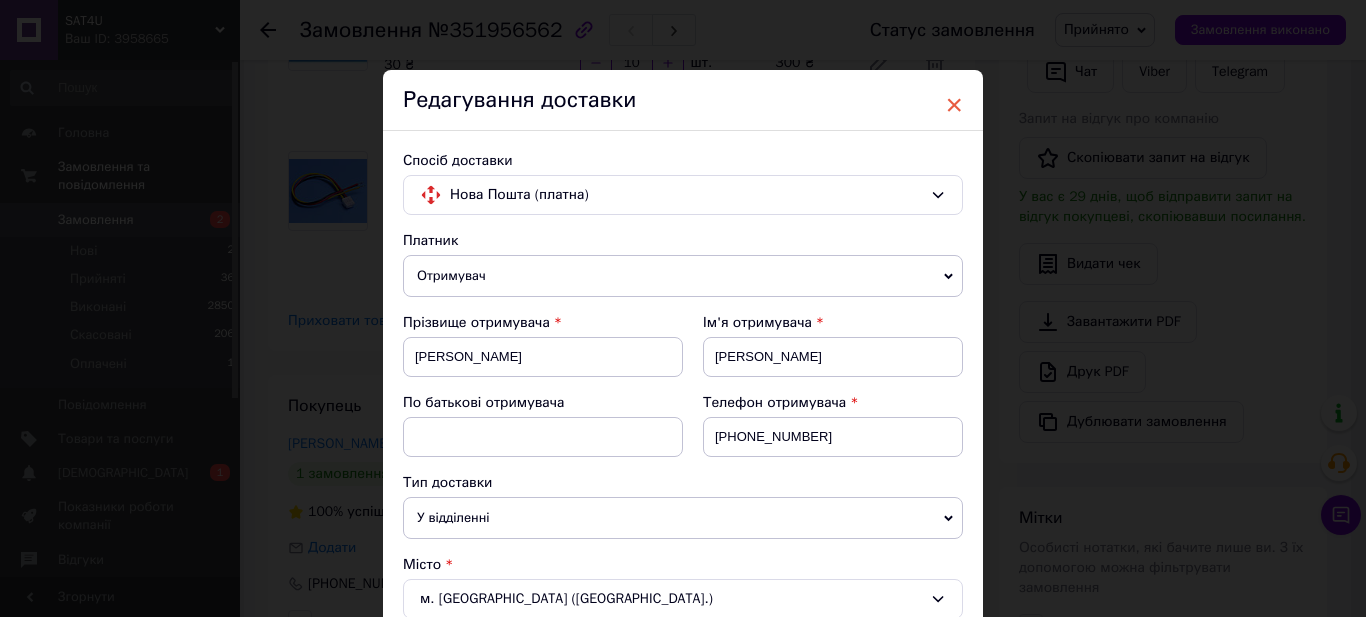 click on "×" at bounding box center [954, 105] 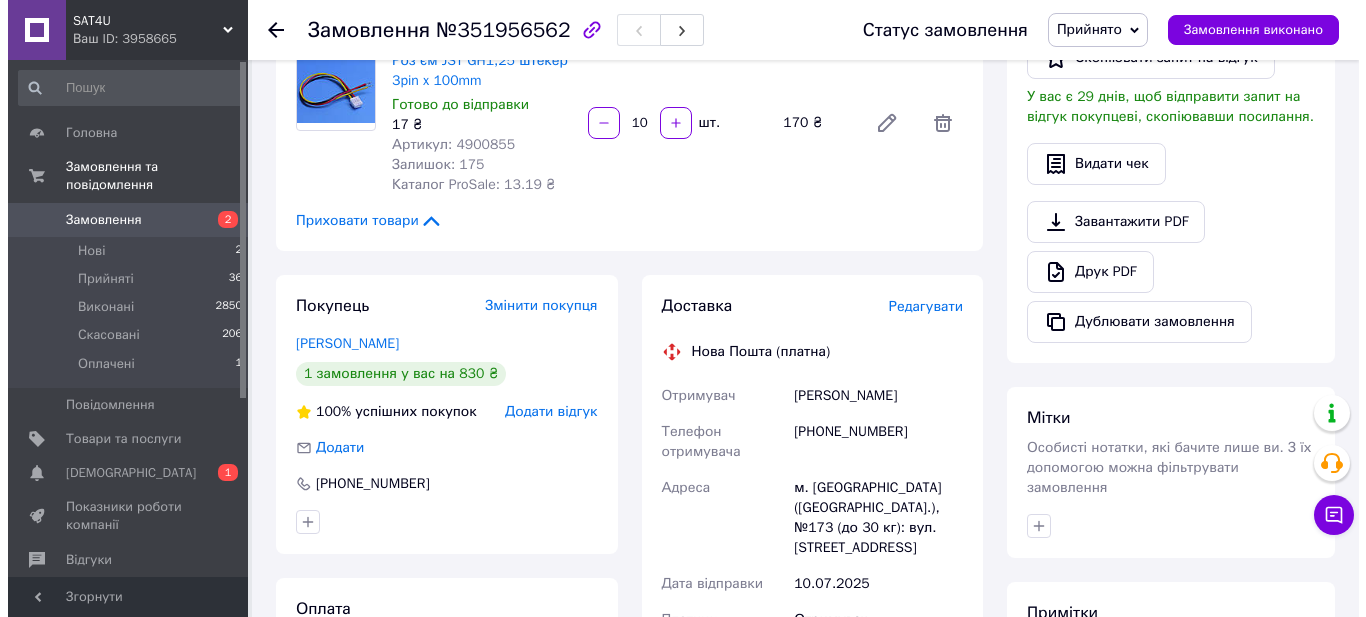 scroll, scrollTop: 600, scrollLeft: 0, axis: vertical 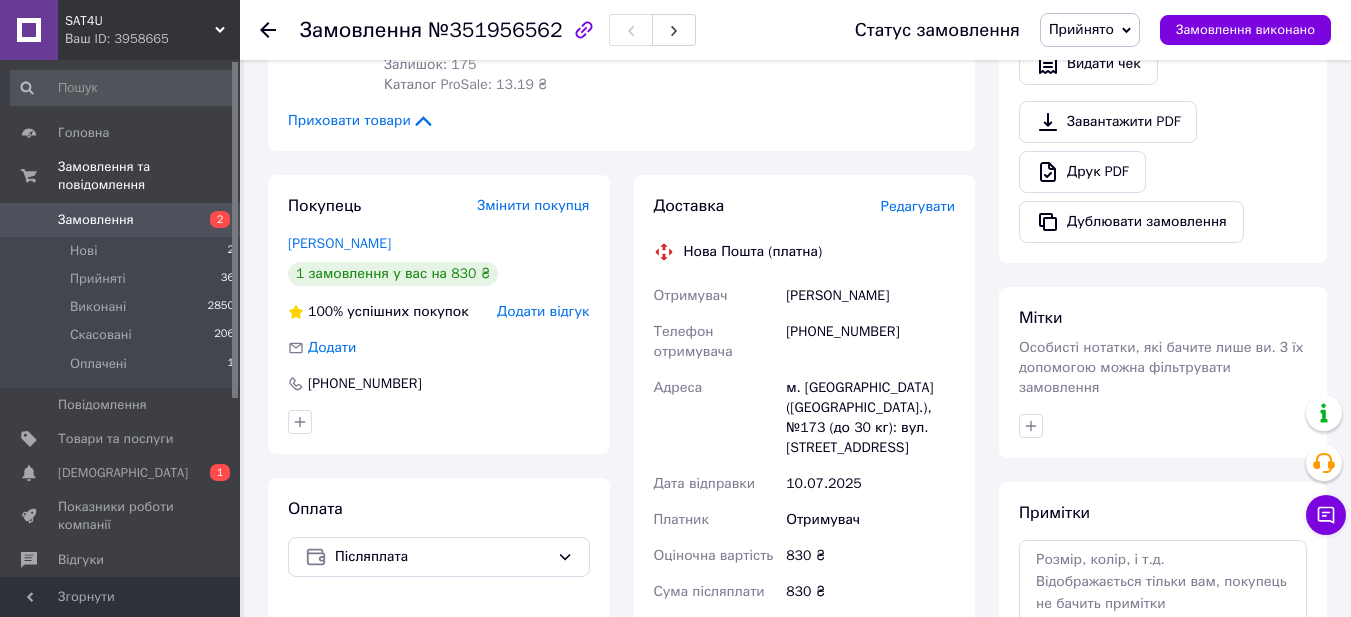 click on "Редагувати" at bounding box center (918, 206) 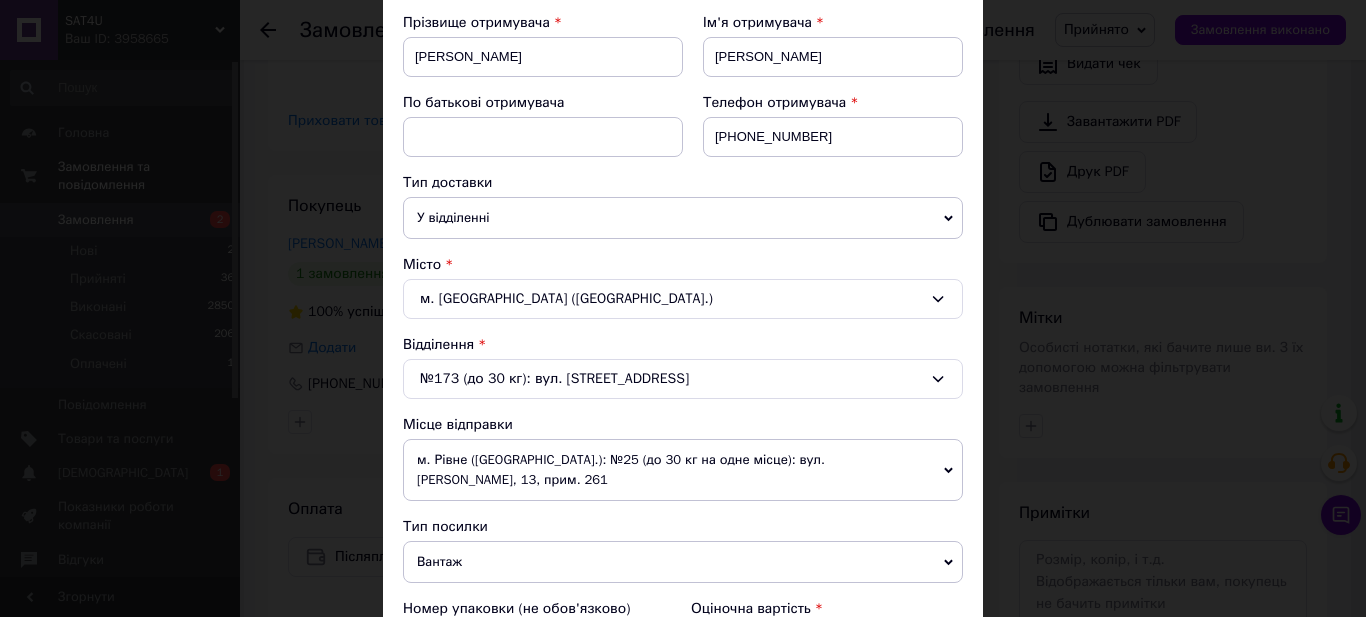 scroll, scrollTop: 400, scrollLeft: 0, axis: vertical 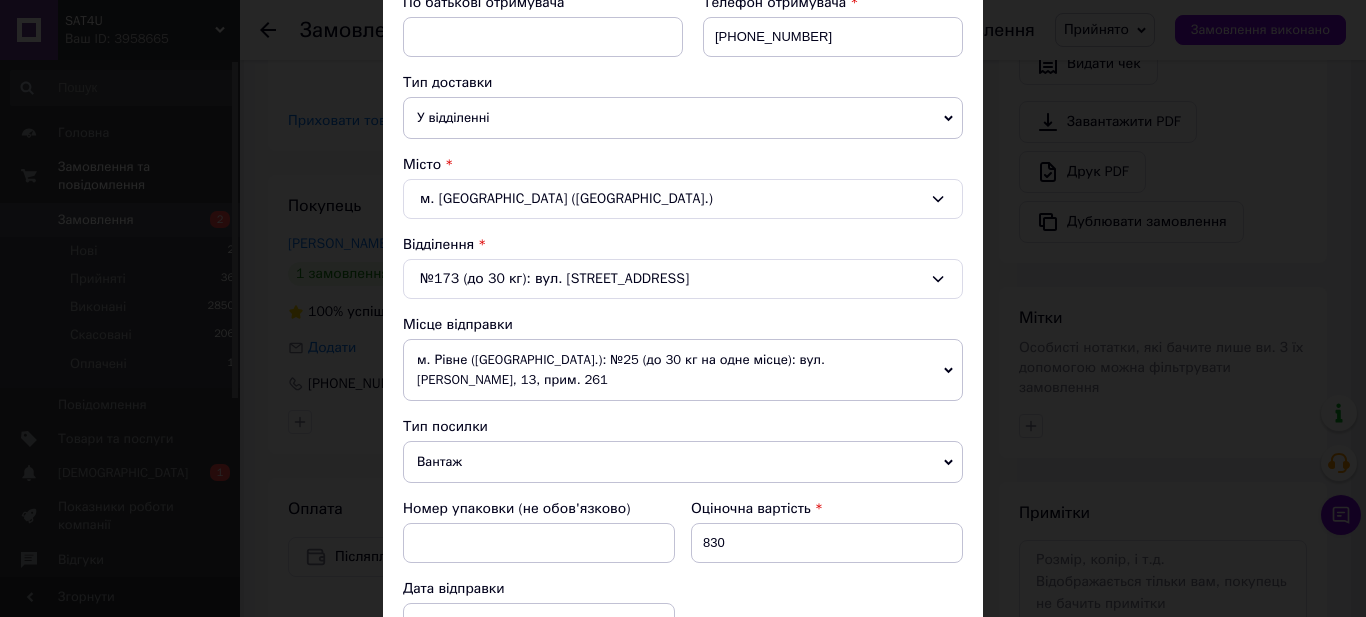 click on "Вантаж" at bounding box center [683, 462] 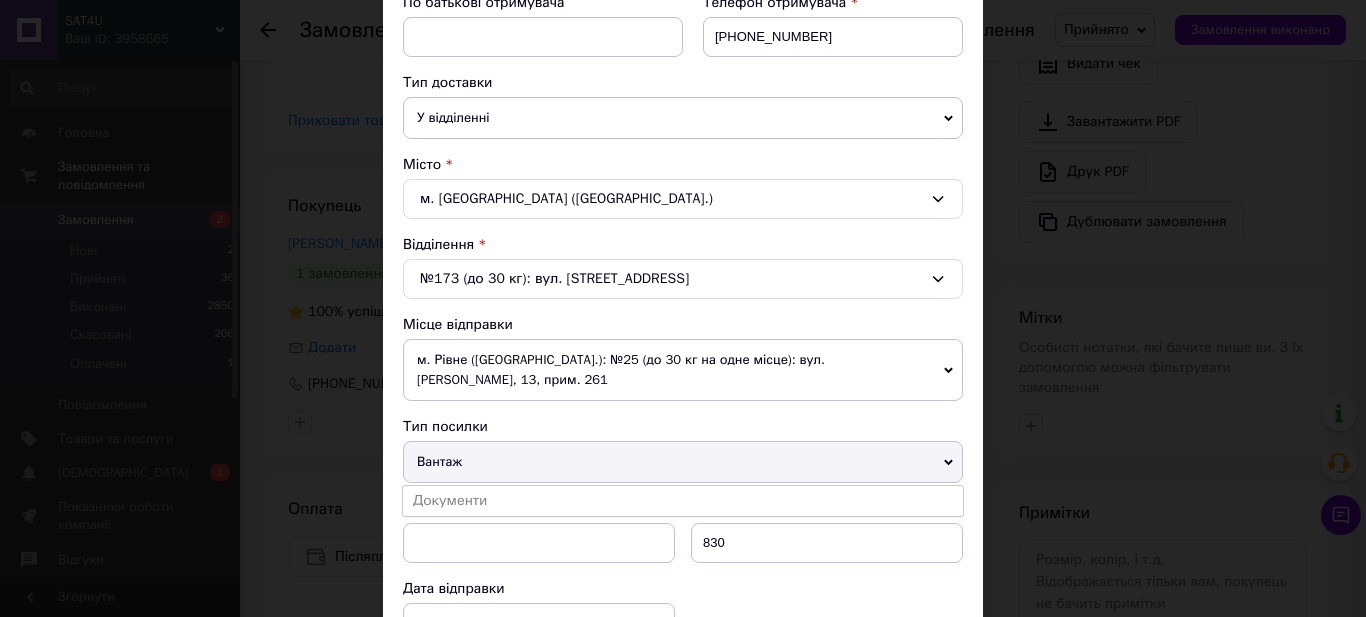 drag, startPoint x: 553, startPoint y: 461, endPoint x: 548, endPoint y: 446, distance: 15.811388 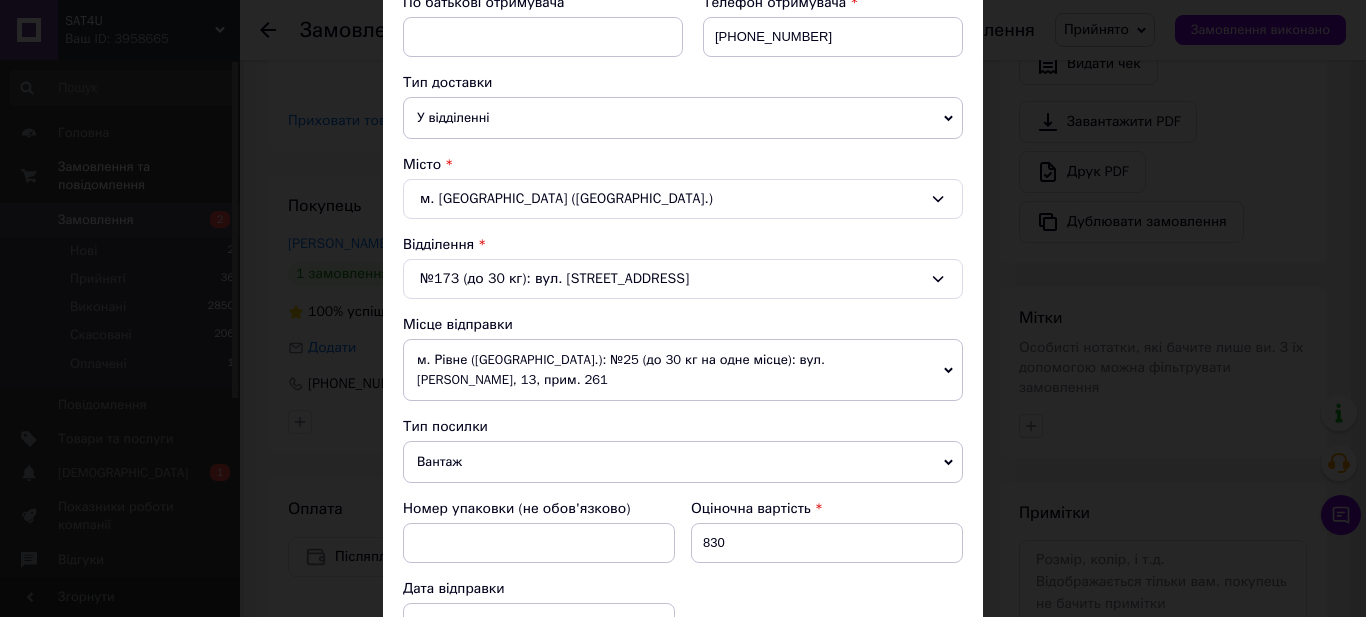 click on "Вантаж" at bounding box center (683, 462) 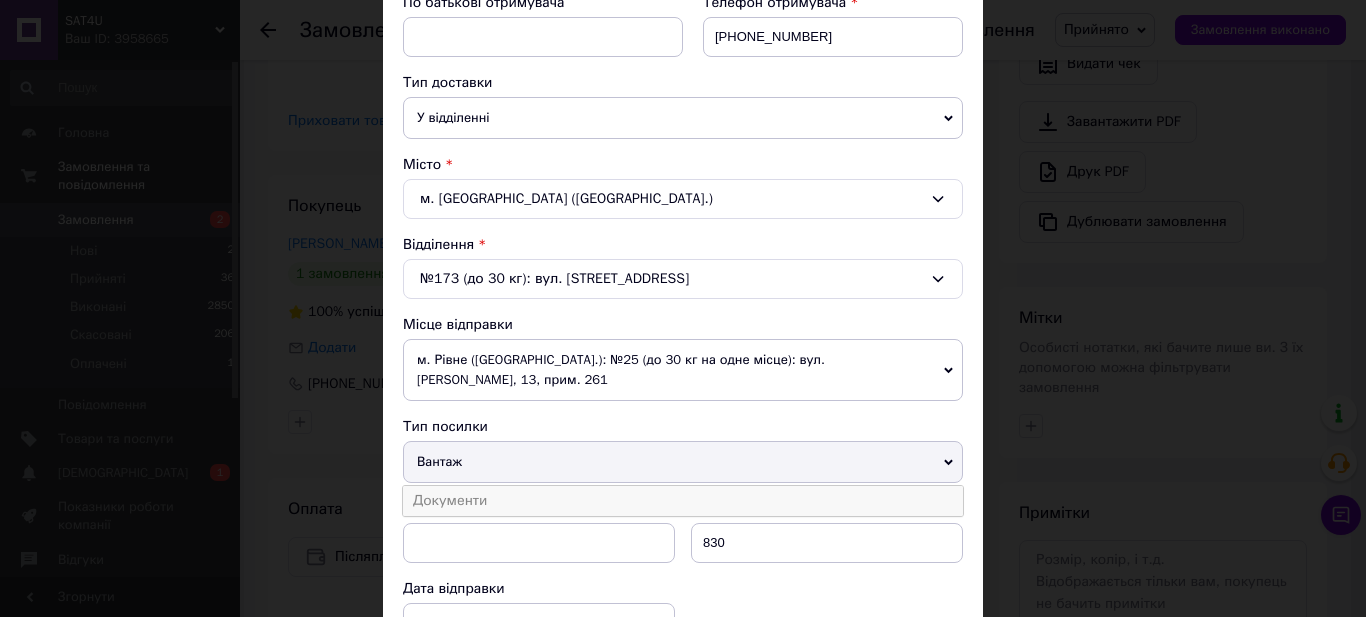 click on "Документи" at bounding box center [683, 501] 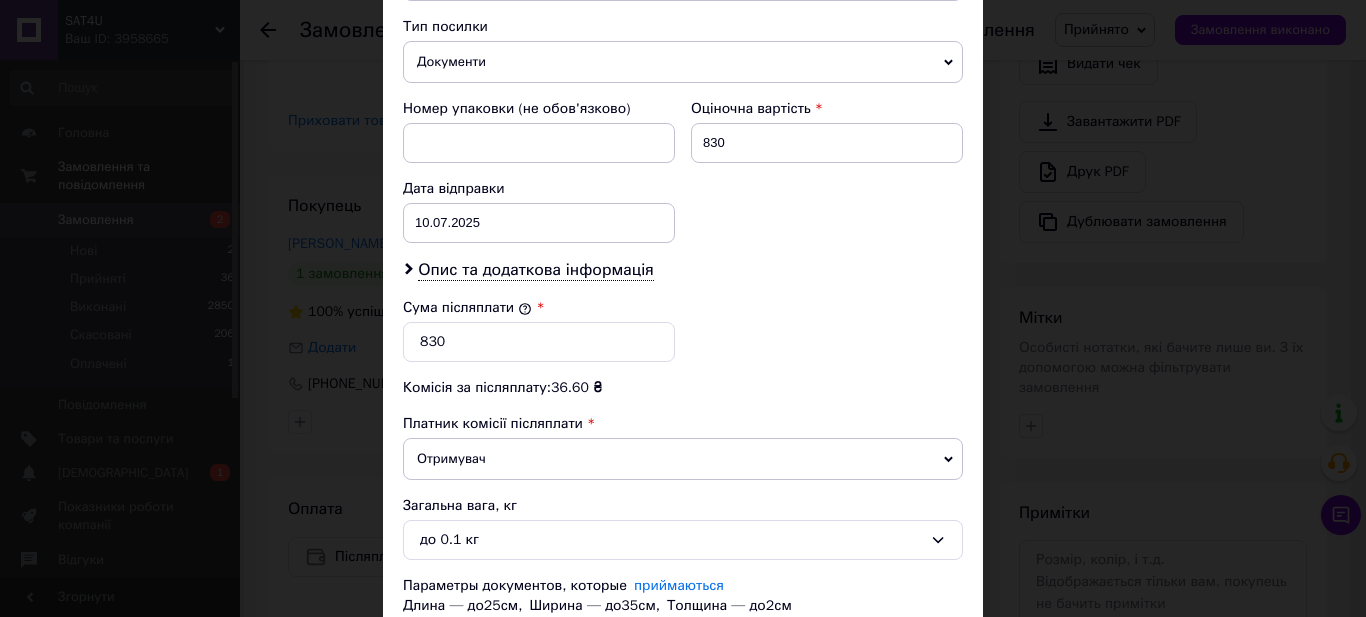 scroll, scrollTop: 949, scrollLeft: 0, axis: vertical 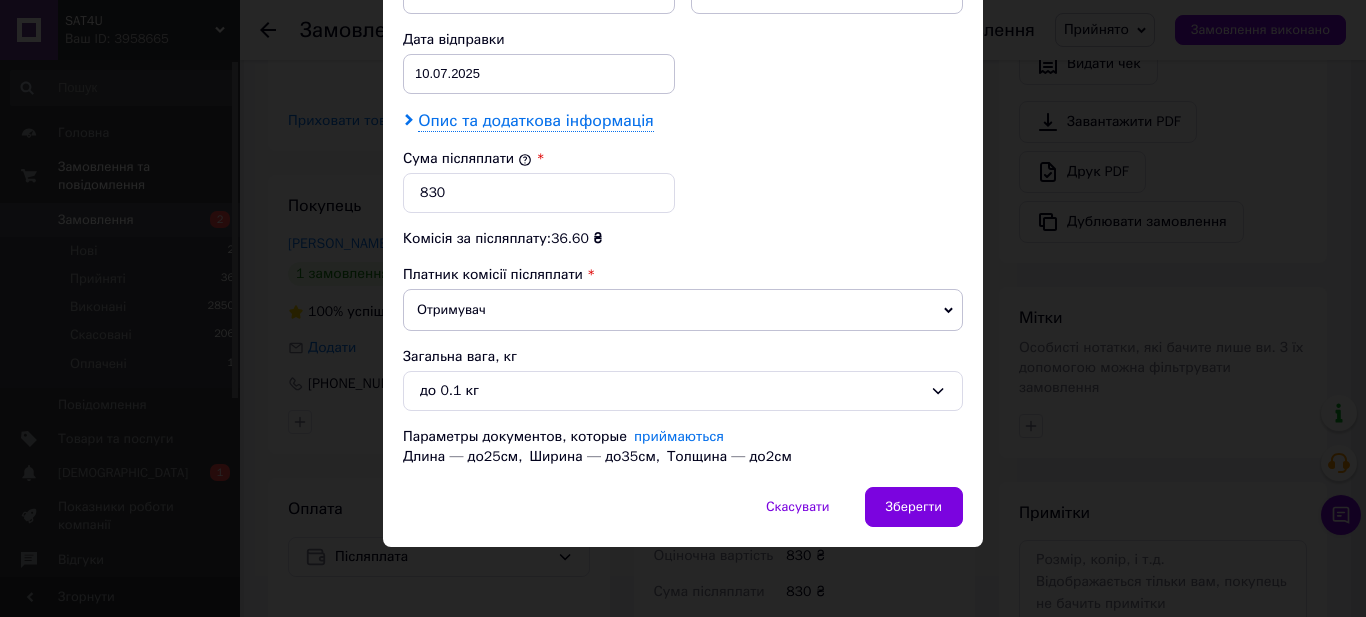 click on "Опис та додаткова інформація" at bounding box center (535, 121) 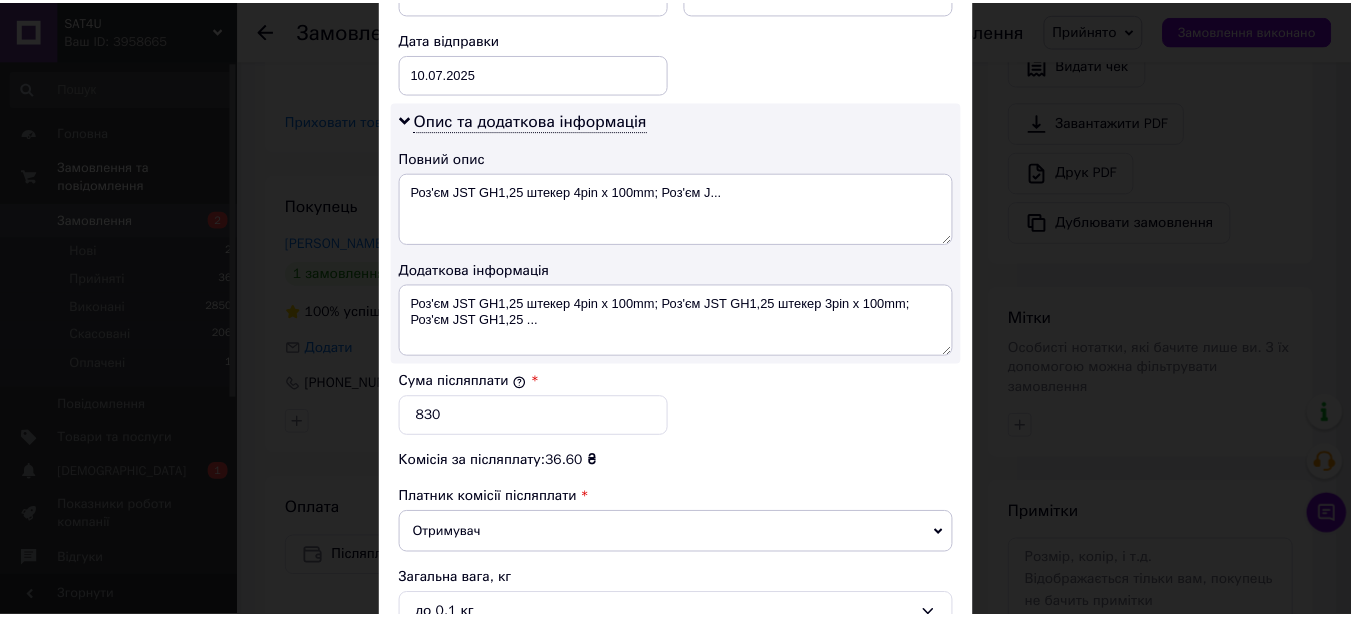 scroll, scrollTop: 1173, scrollLeft: 0, axis: vertical 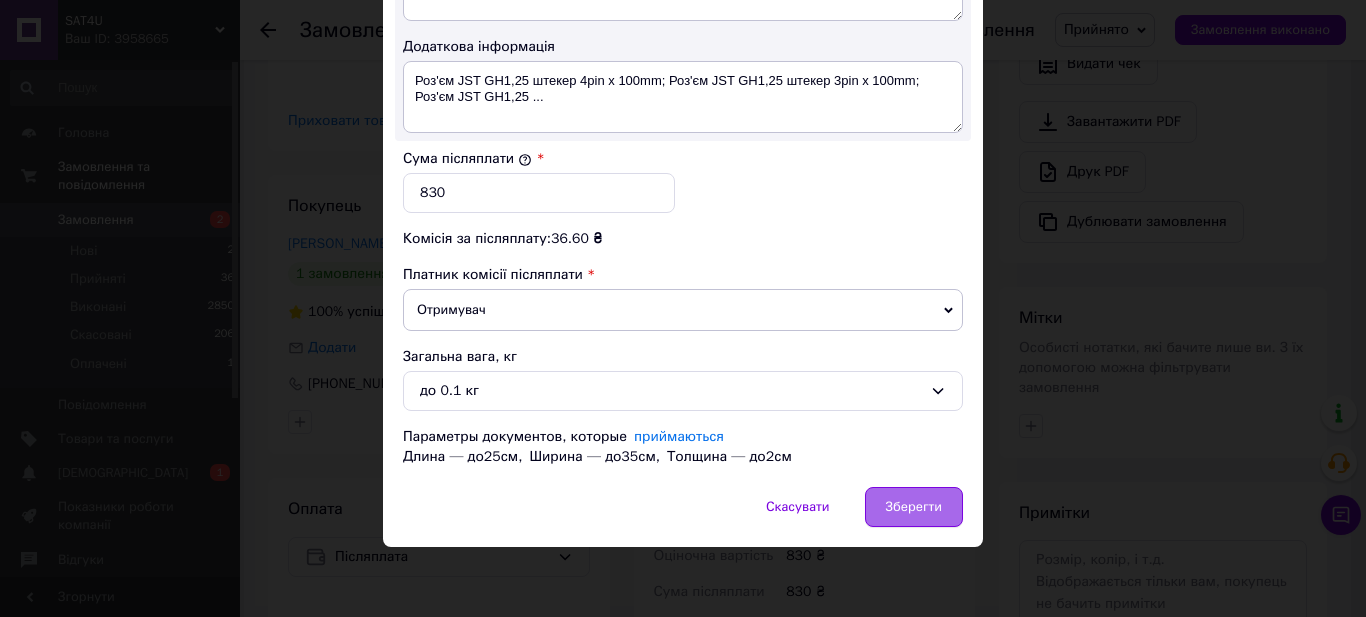 click on "Зберегти" at bounding box center (914, 507) 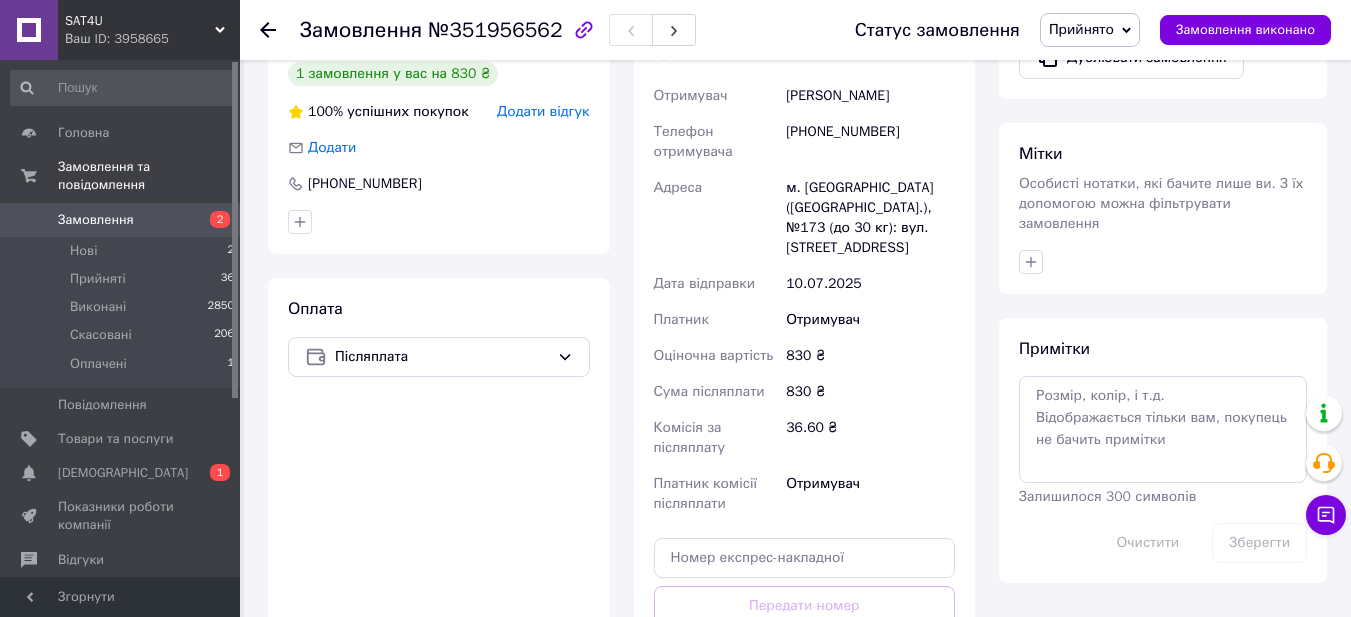 scroll, scrollTop: 1100, scrollLeft: 0, axis: vertical 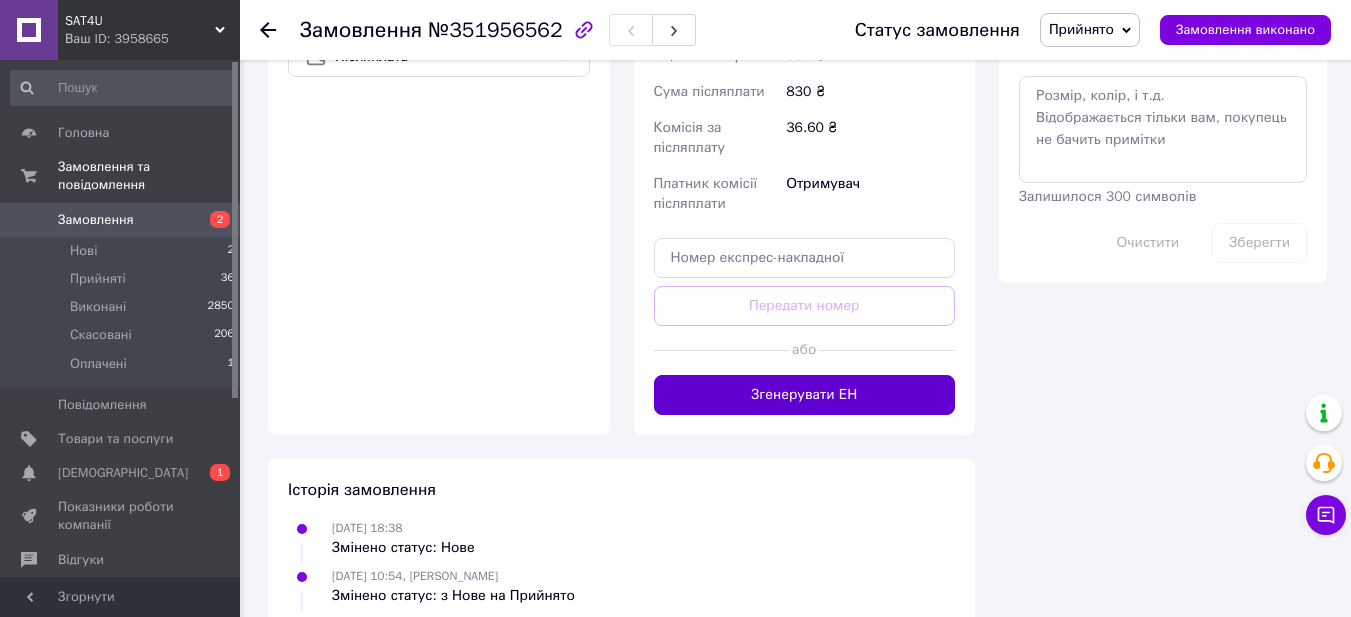 click on "Згенерувати ЕН" at bounding box center (805, 395) 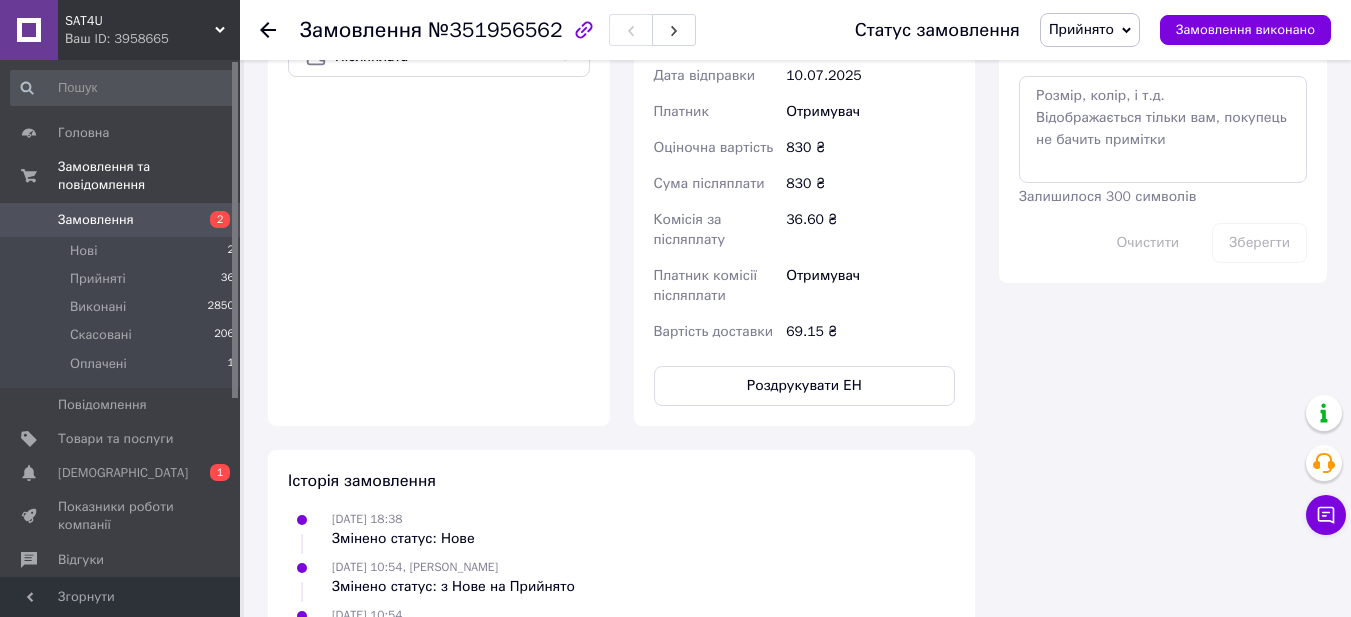 scroll, scrollTop: 800, scrollLeft: 0, axis: vertical 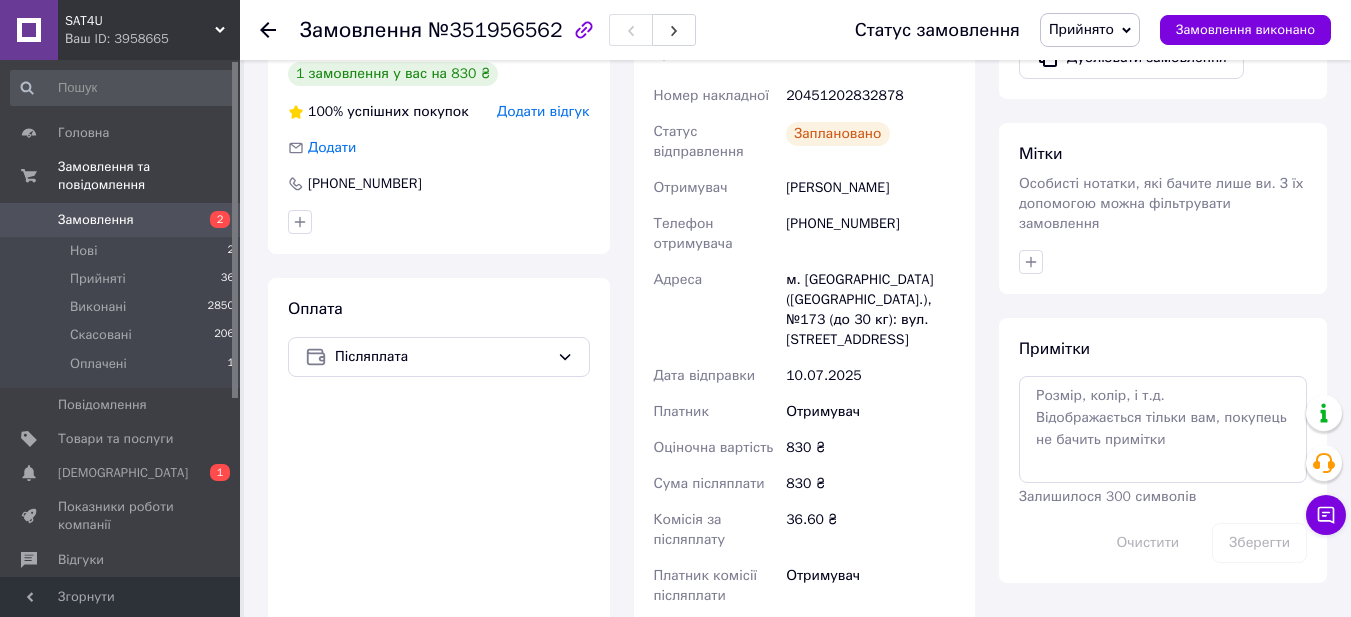 click on "20451202832878" at bounding box center (870, 96) 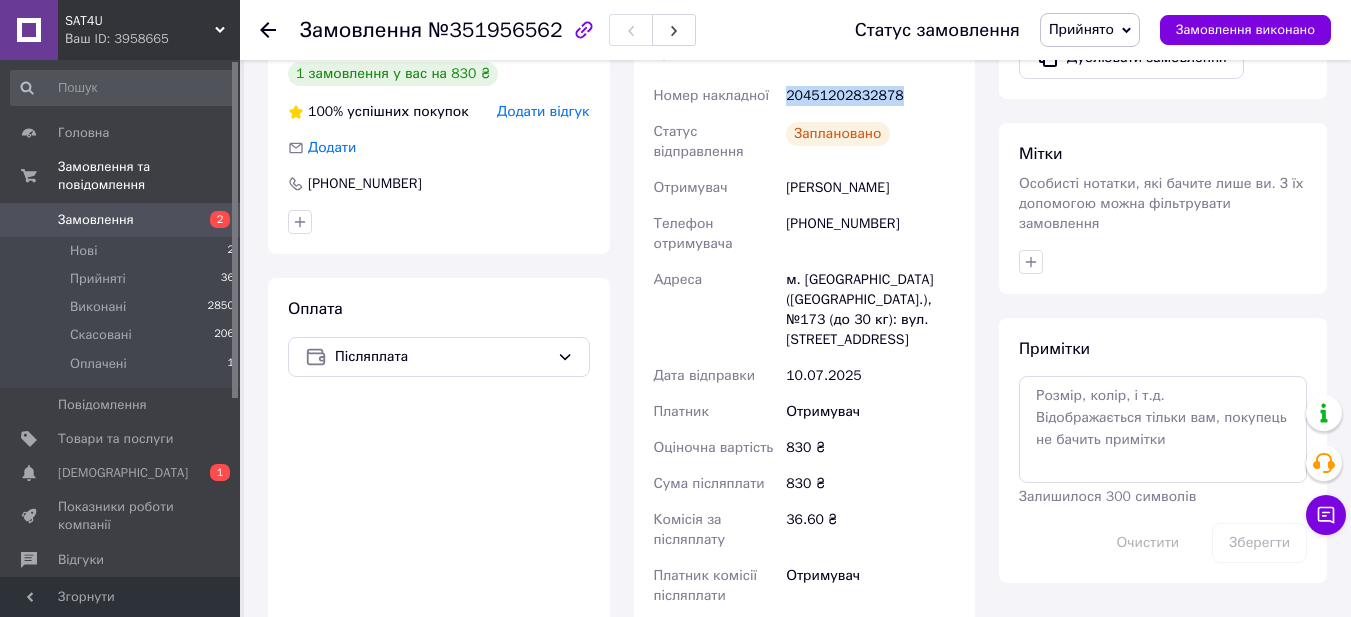 click on "20451202832878" at bounding box center (870, 96) 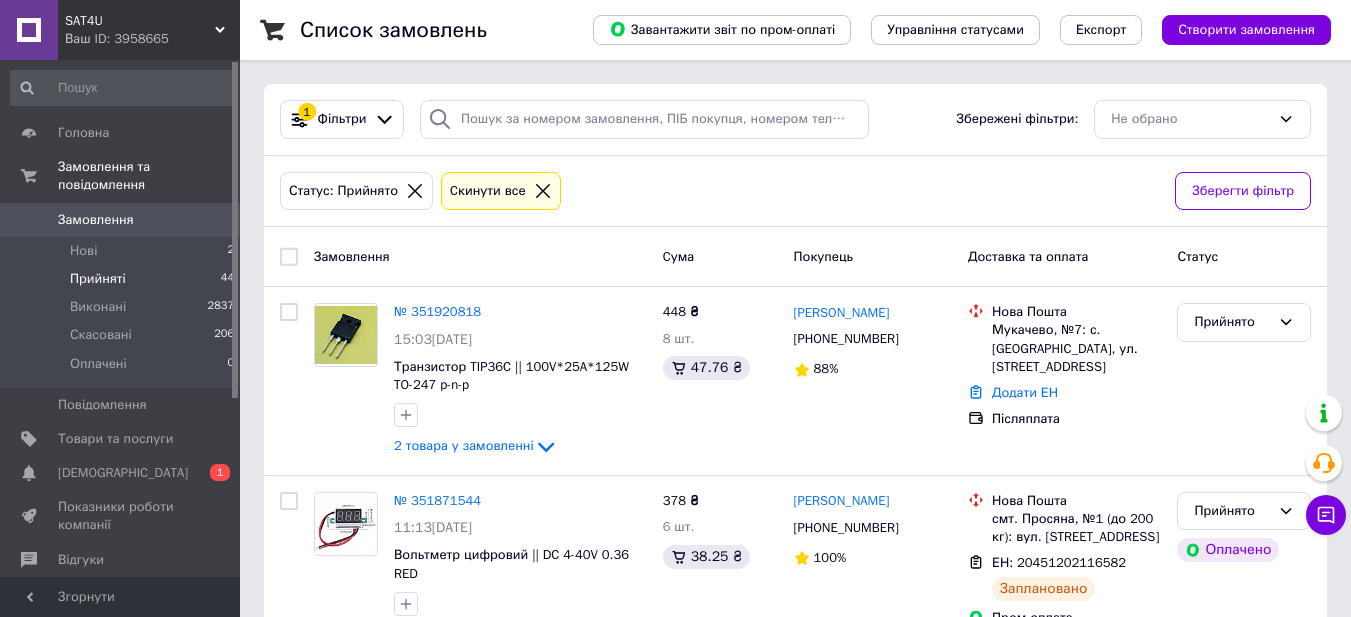 scroll, scrollTop: 0, scrollLeft: 0, axis: both 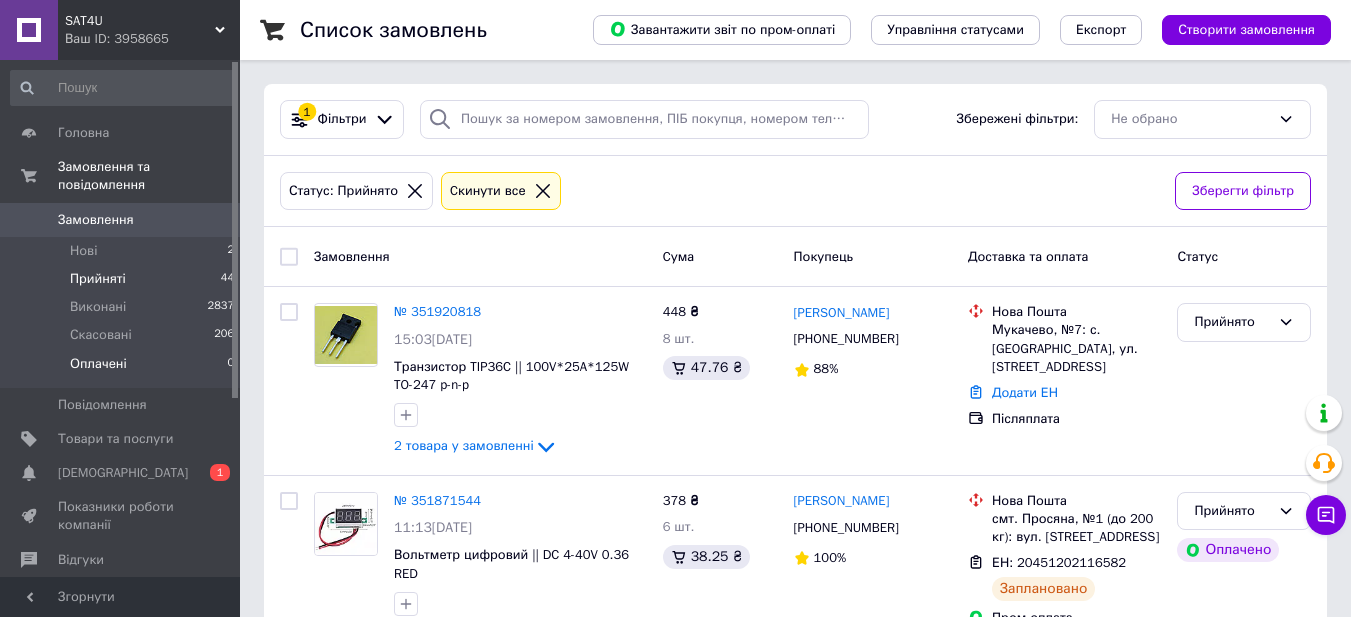 click on "Оплачені 0" at bounding box center (123, 369) 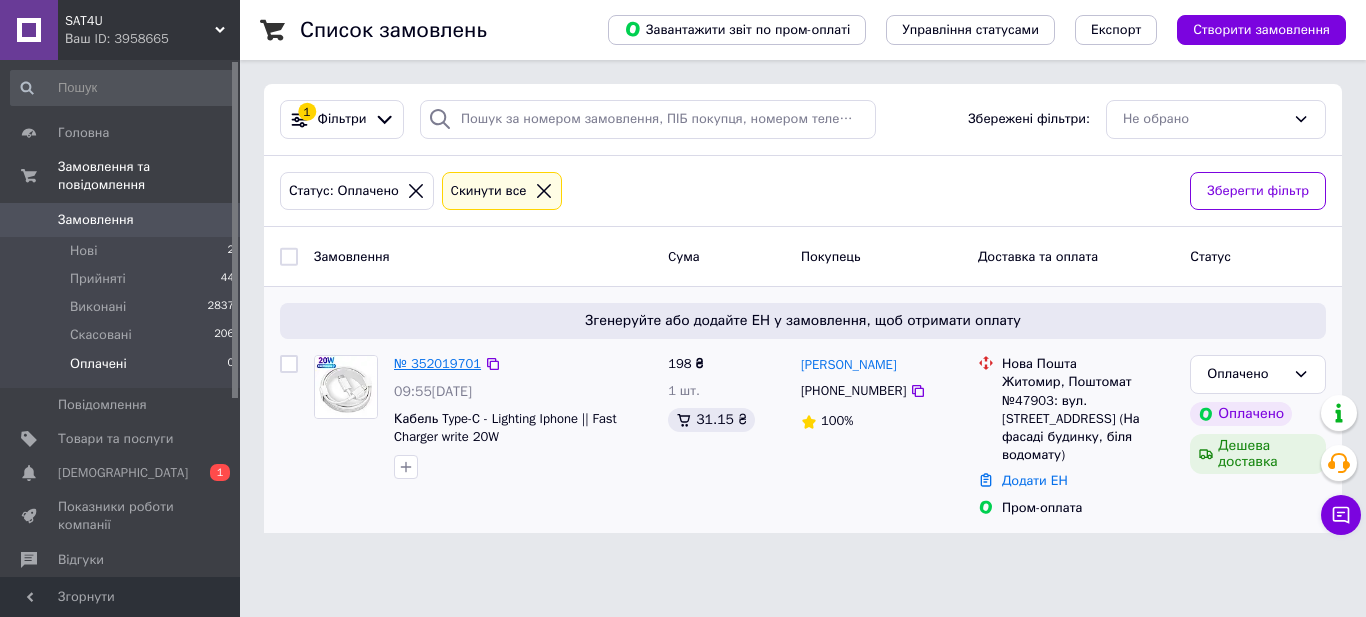 click on "№ 352019701" at bounding box center (437, 363) 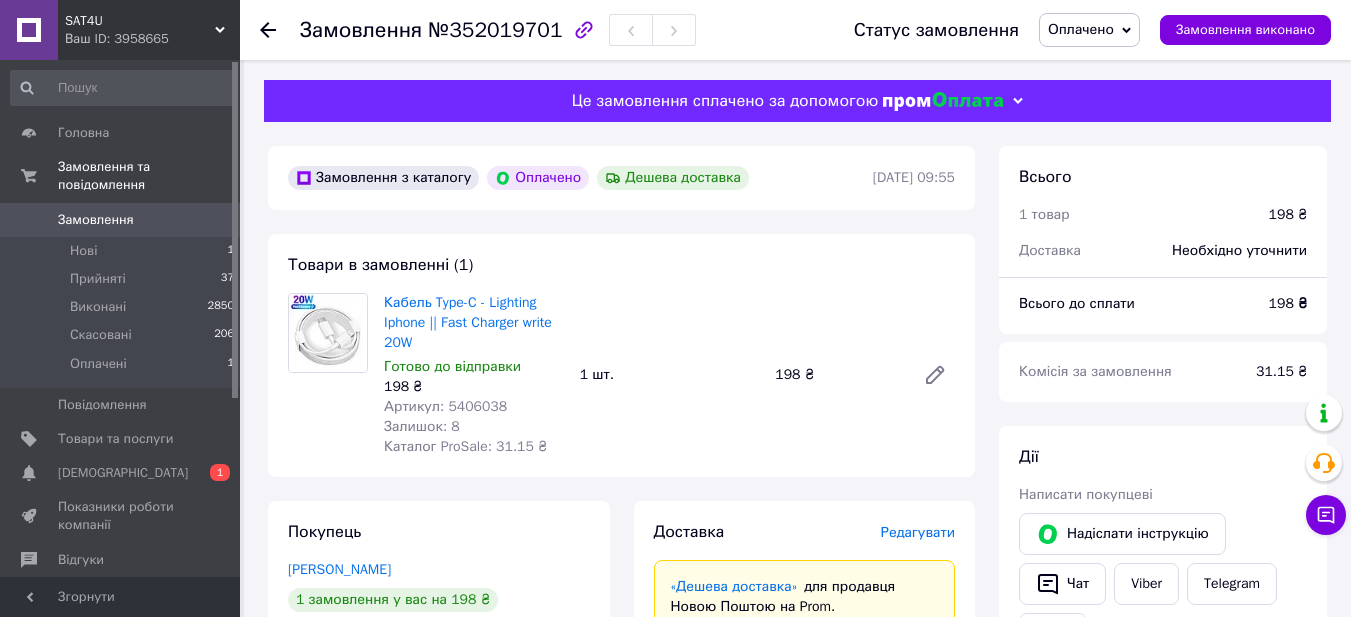 click on "Оплачено" at bounding box center [1089, 30] 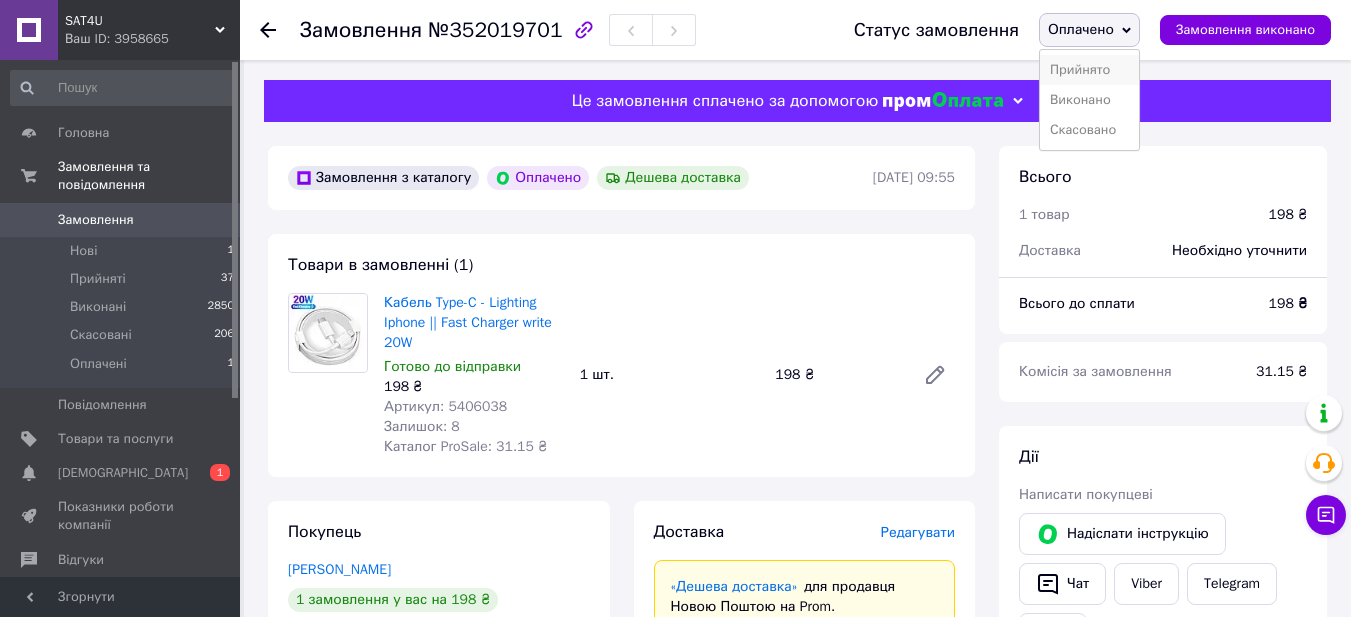 click on "Прийнято" at bounding box center (1089, 70) 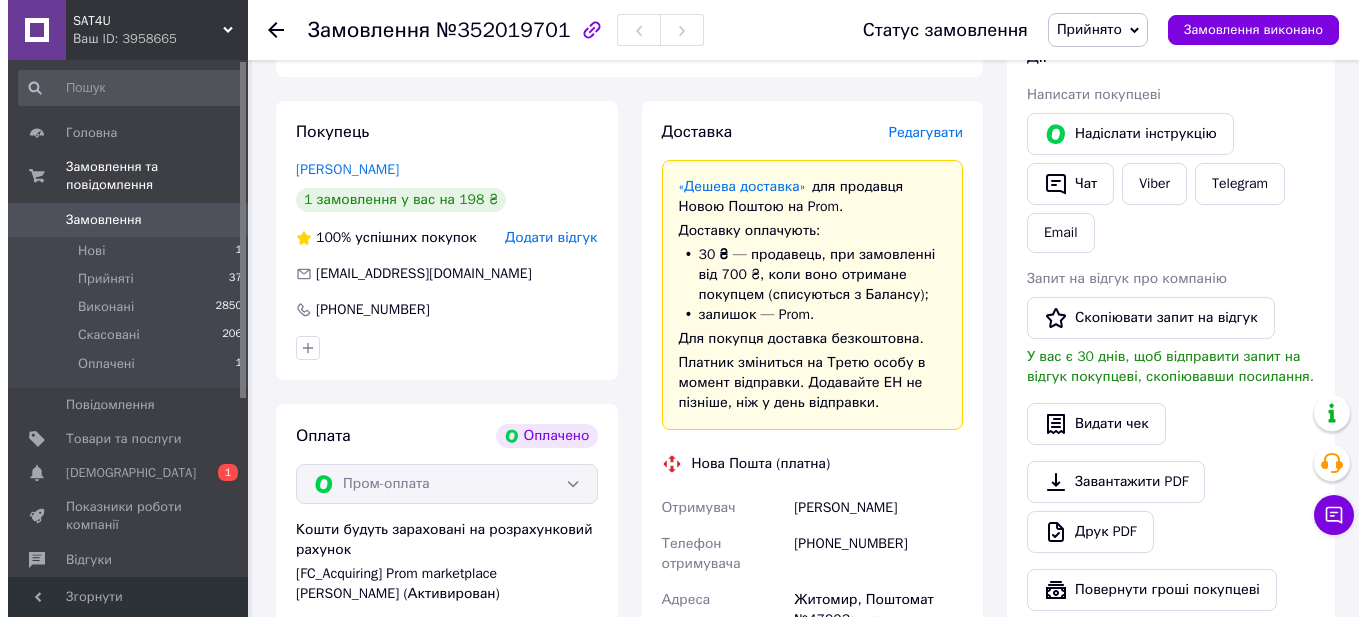 scroll, scrollTop: 300, scrollLeft: 0, axis: vertical 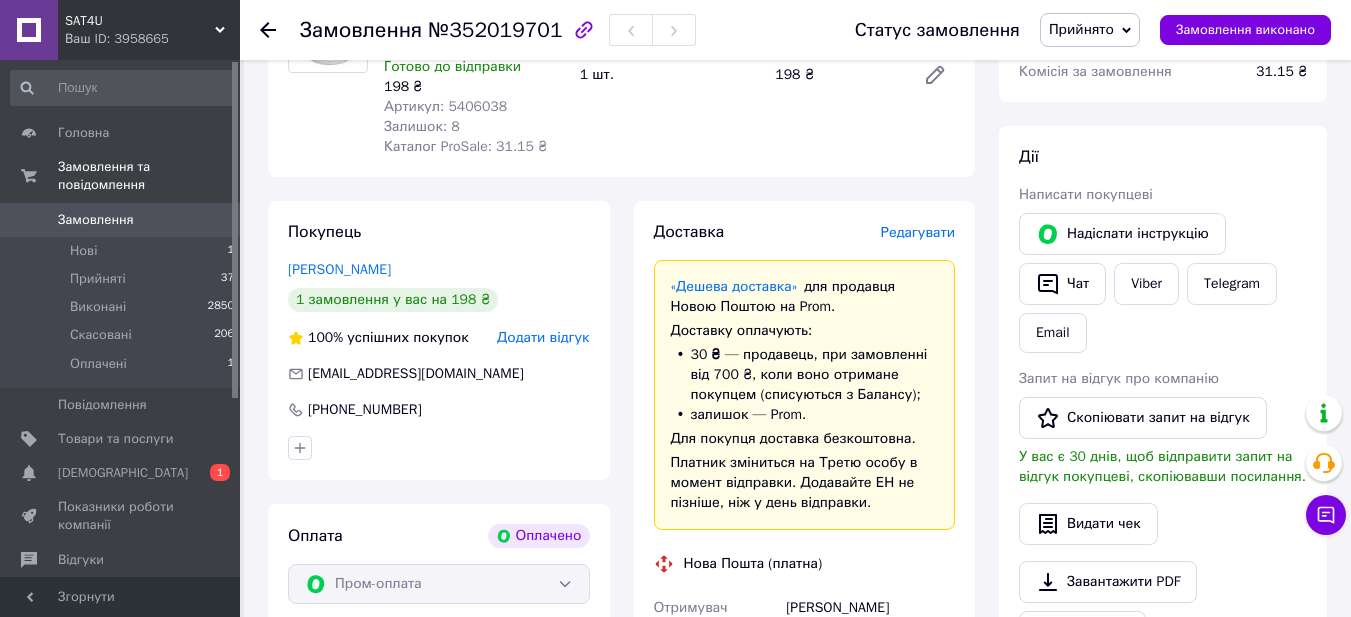 click on "Редагувати" at bounding box center [918, 232] 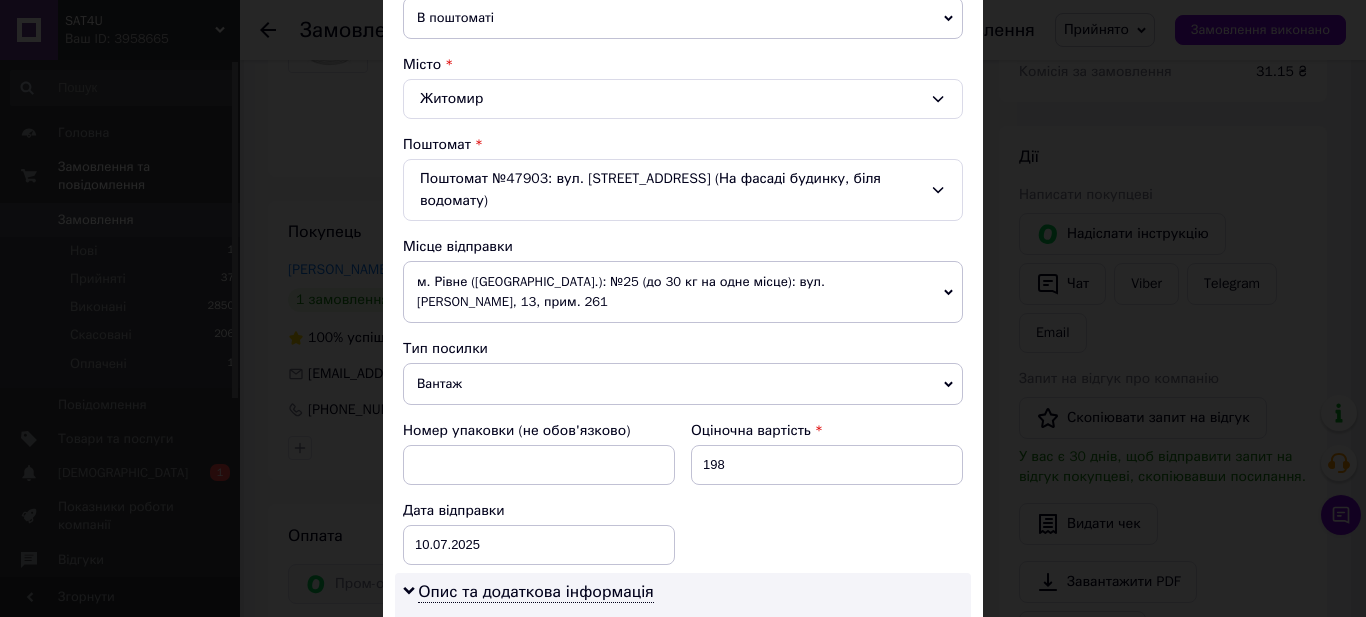 scroll, scrollTop: 600, scrollLeft: 0, axis: vertical 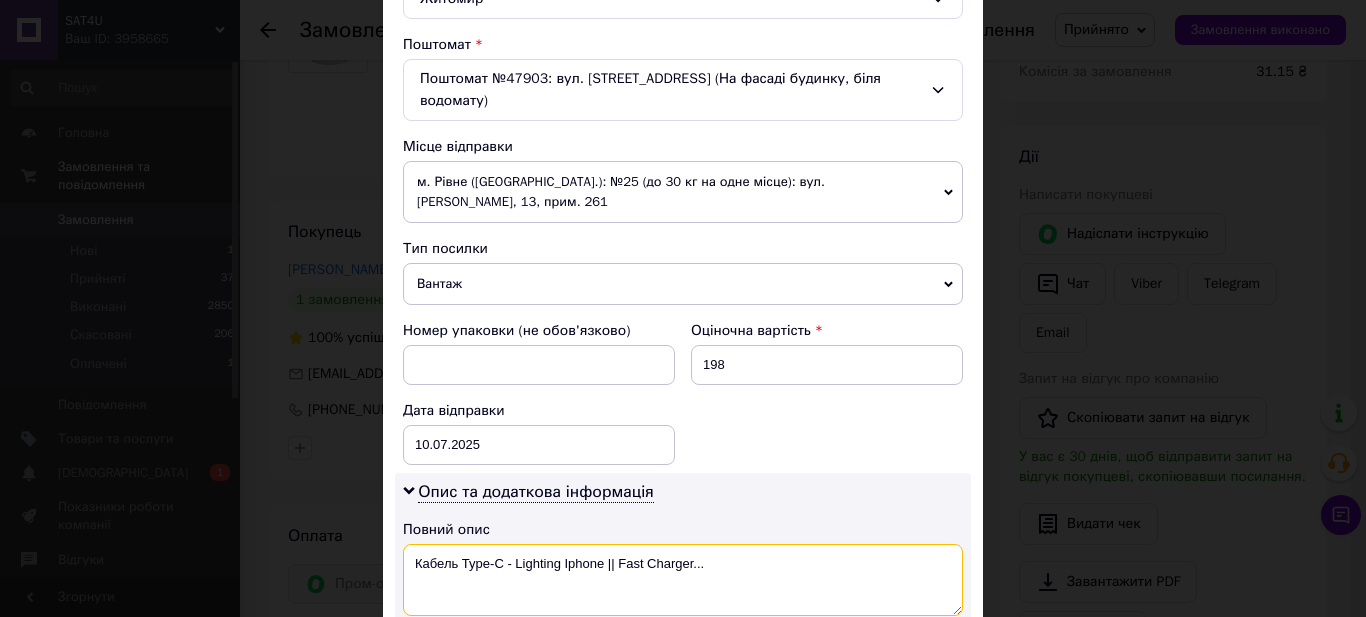 drag, startPoint x: 613, startPoint y: 558, endPoint x: 617, endPoint y: 570, distance: 12.649111 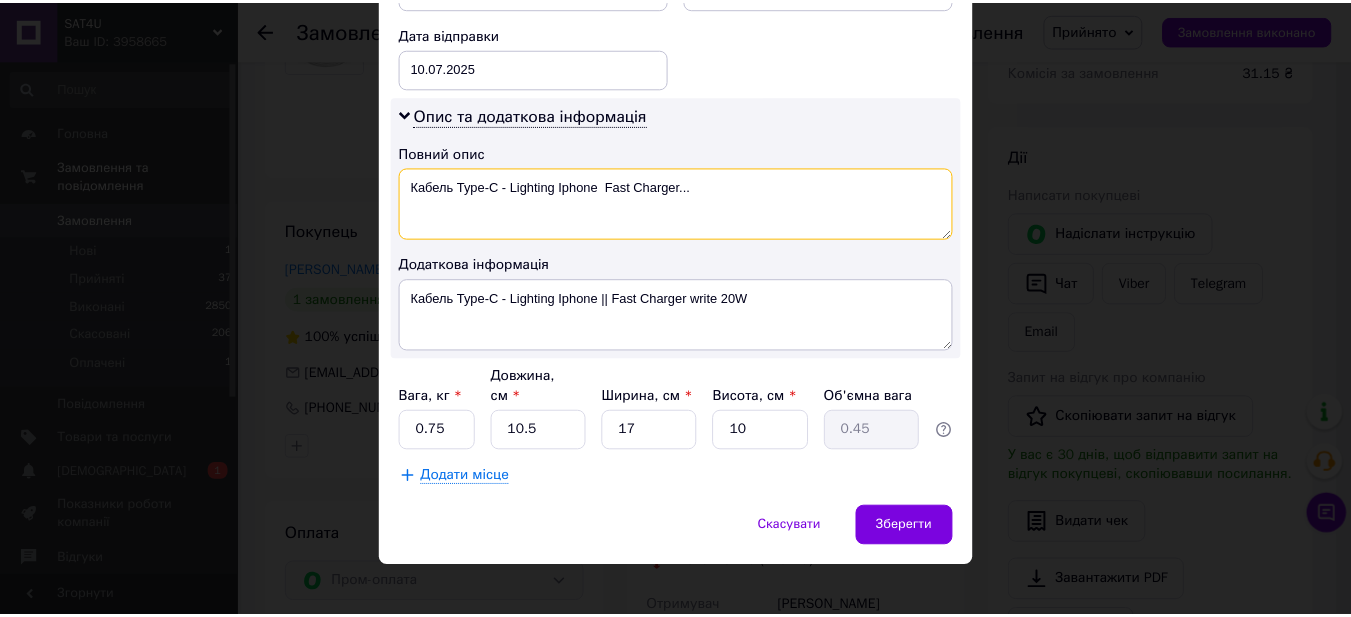 scroll, scrollTop: 877, scrollLeft: 0, axis: vertical 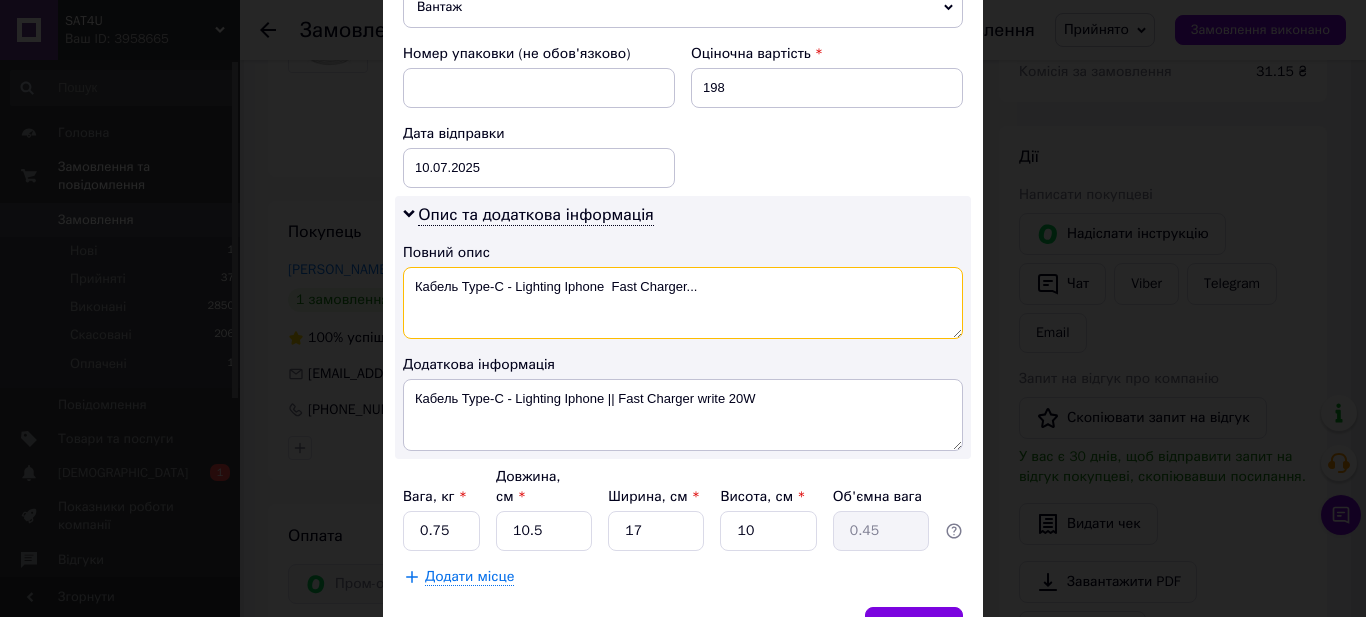 type on "Кабель Type-C - Lighting Iphone  Fast Charger..." 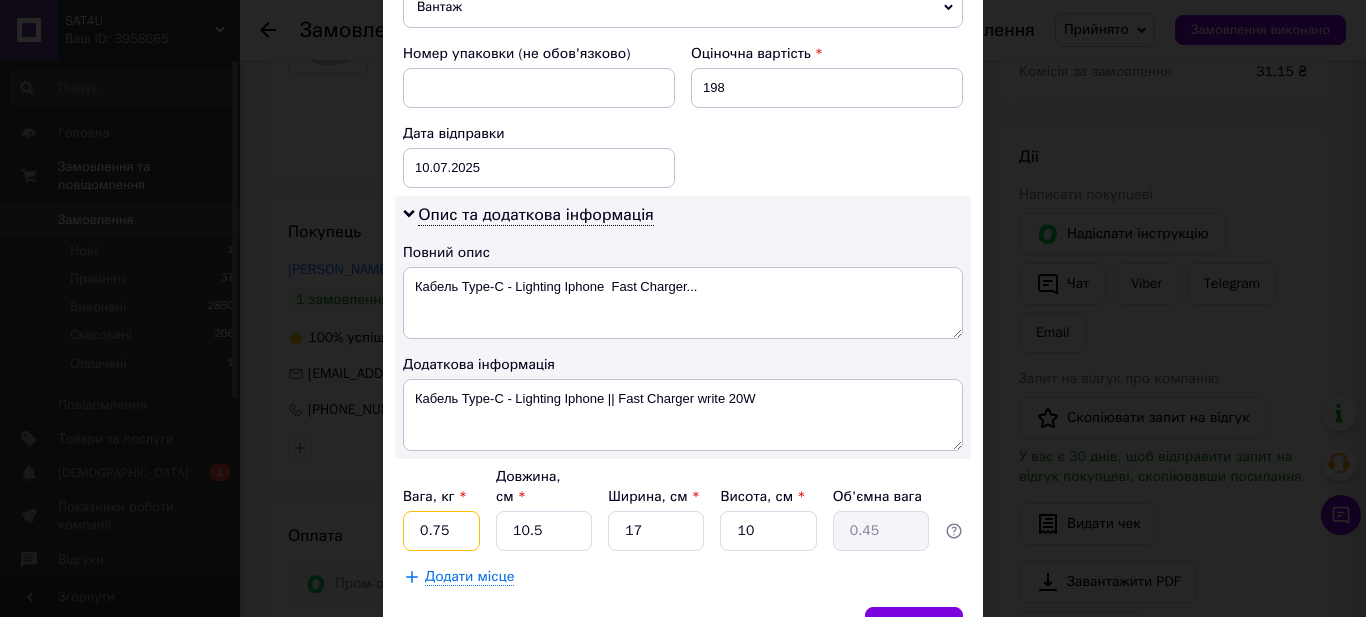 drag, startPoint x: 427, startPoint y: 512, endPoint x: 449, endPoint y: 518, distance: 22.803509 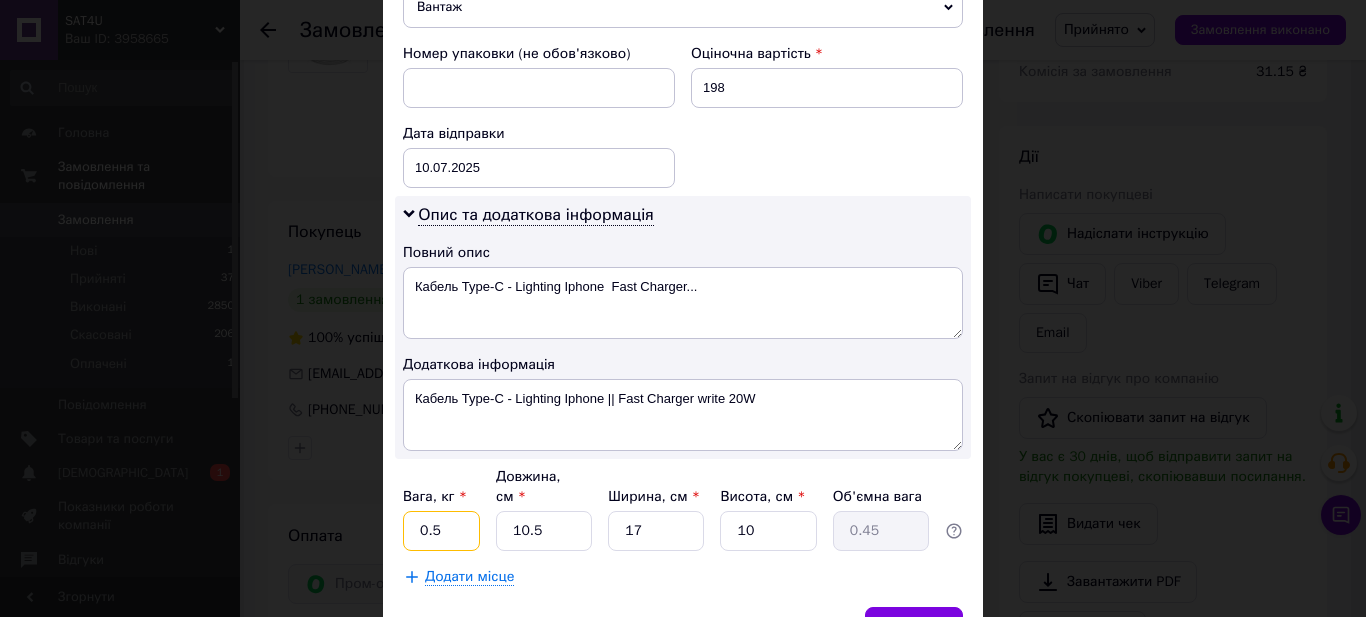 type on "0.5" 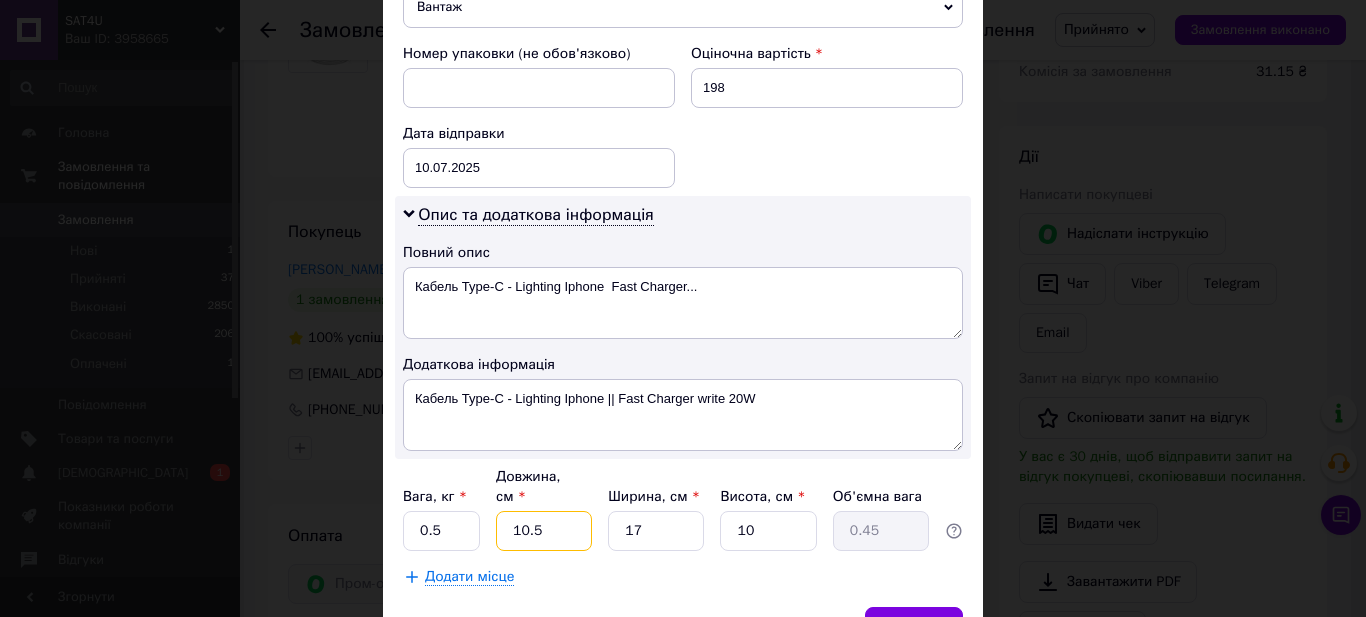 click on "10.5" at bounding box center [544, 531] 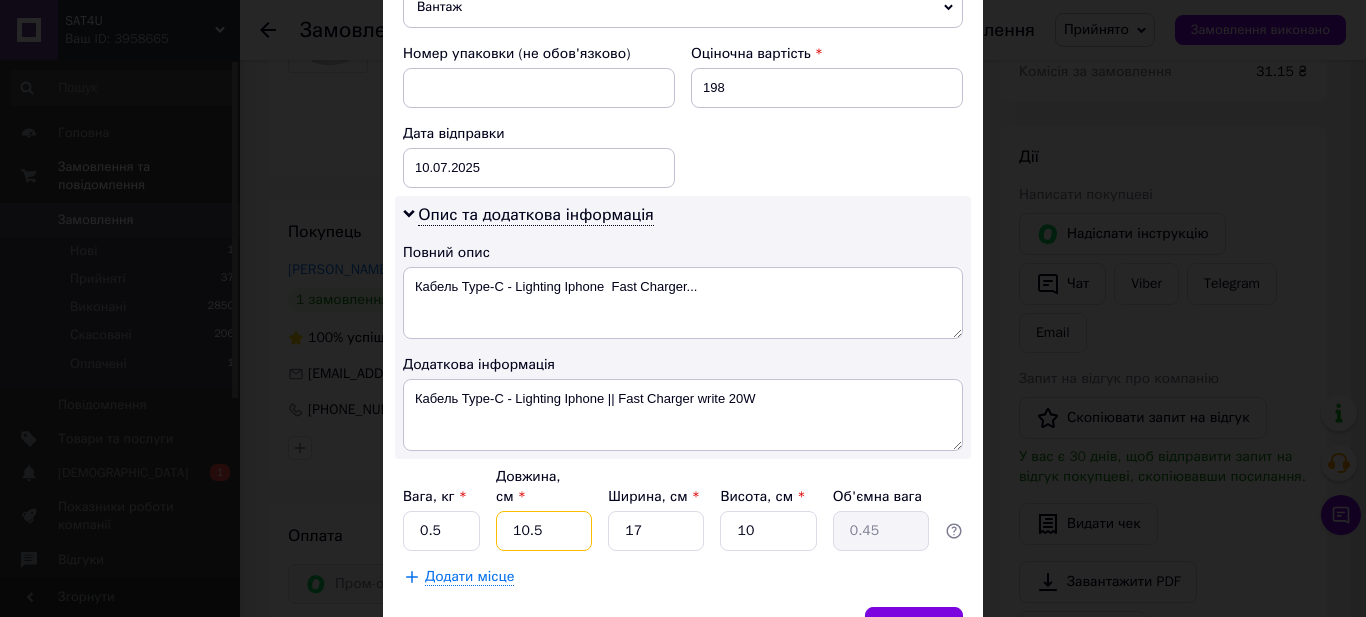 type on "2" 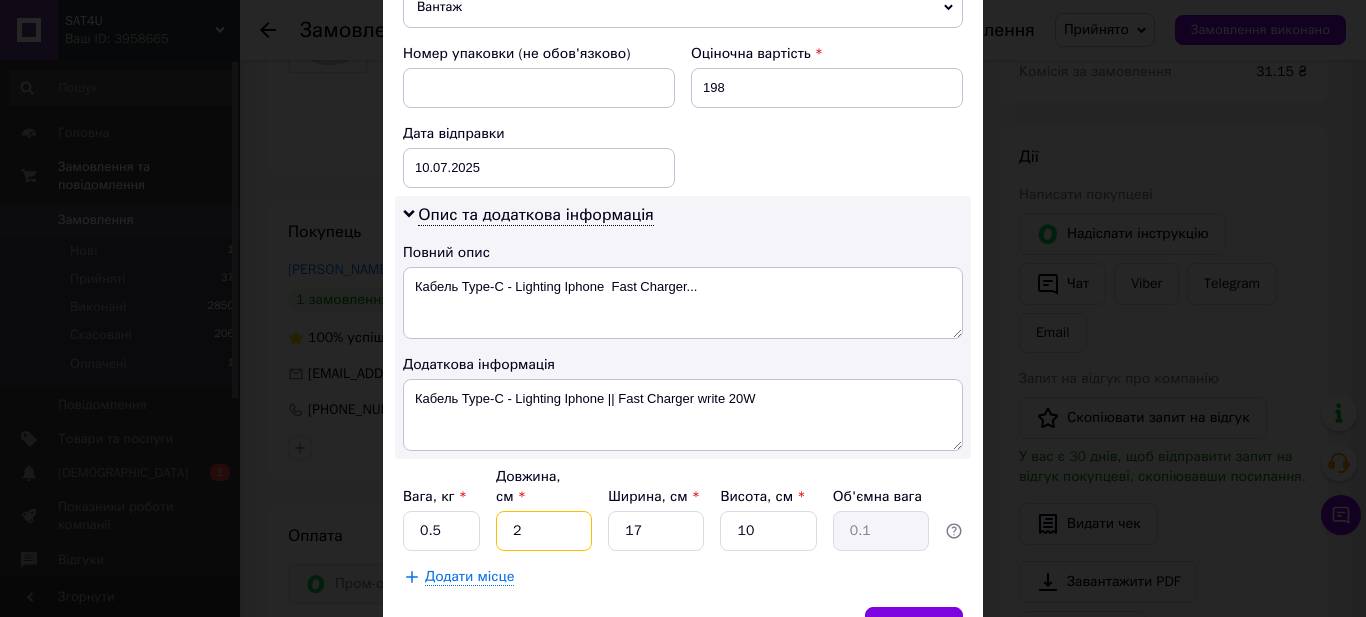 type on "20" 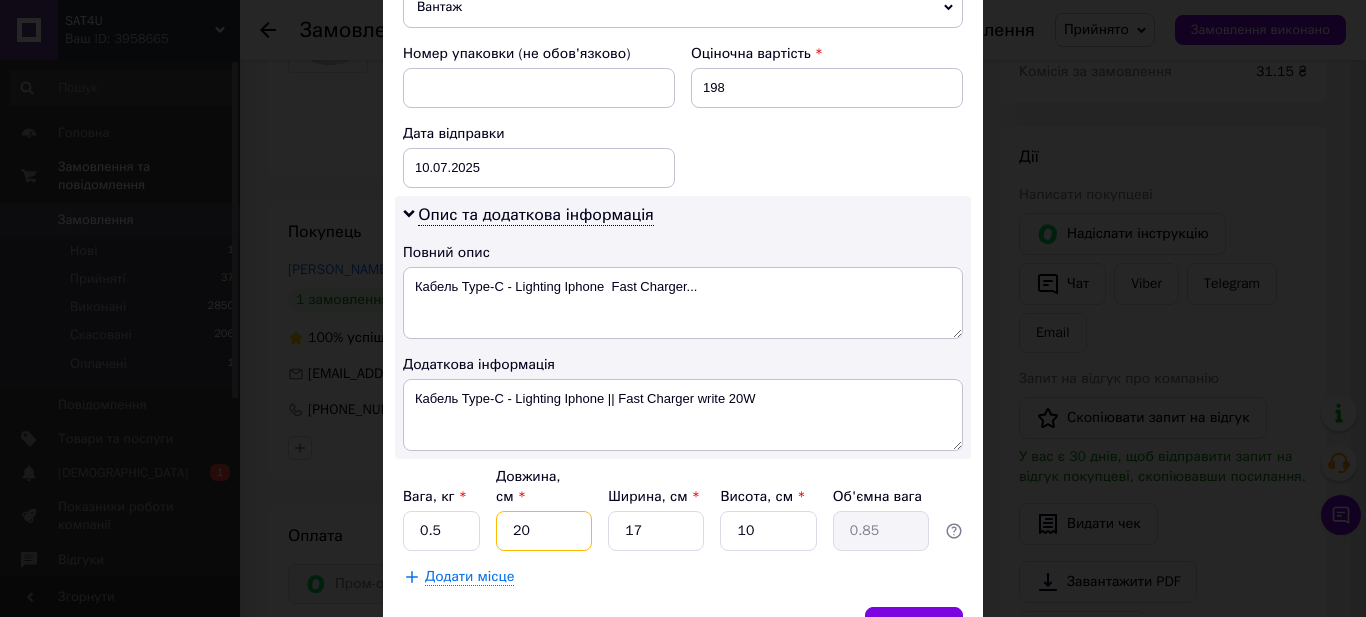 type on "20" 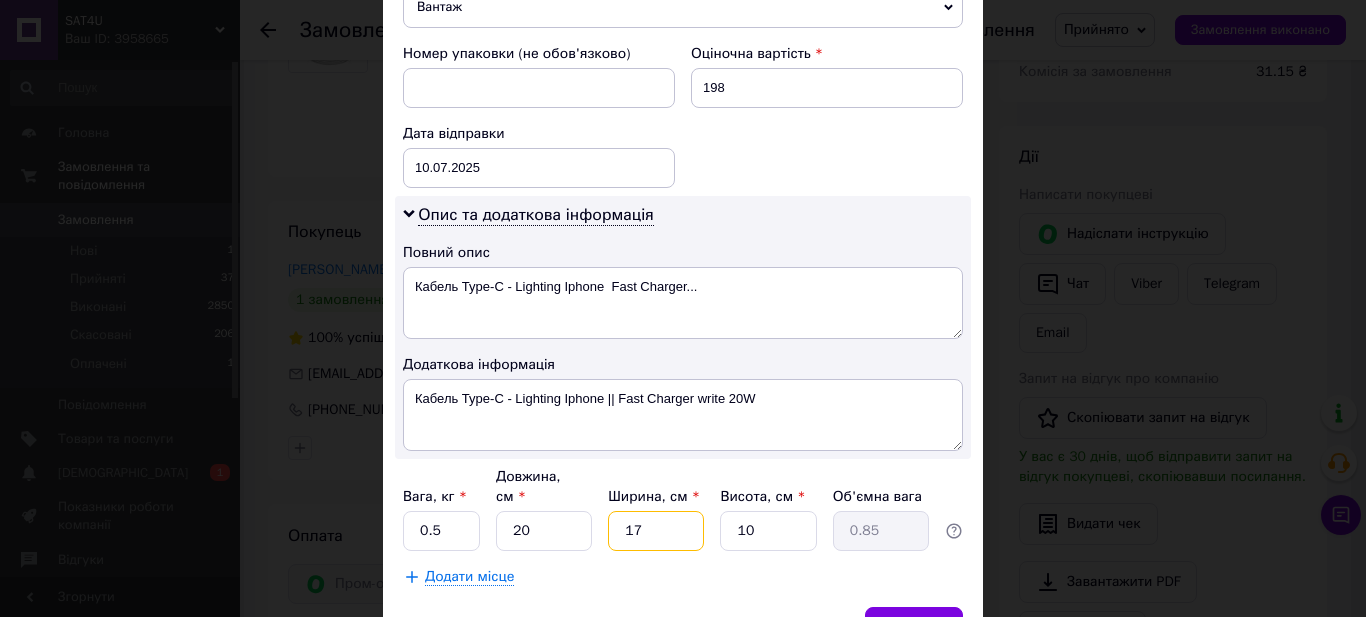 click on "17" at bounding box center [656, 531] 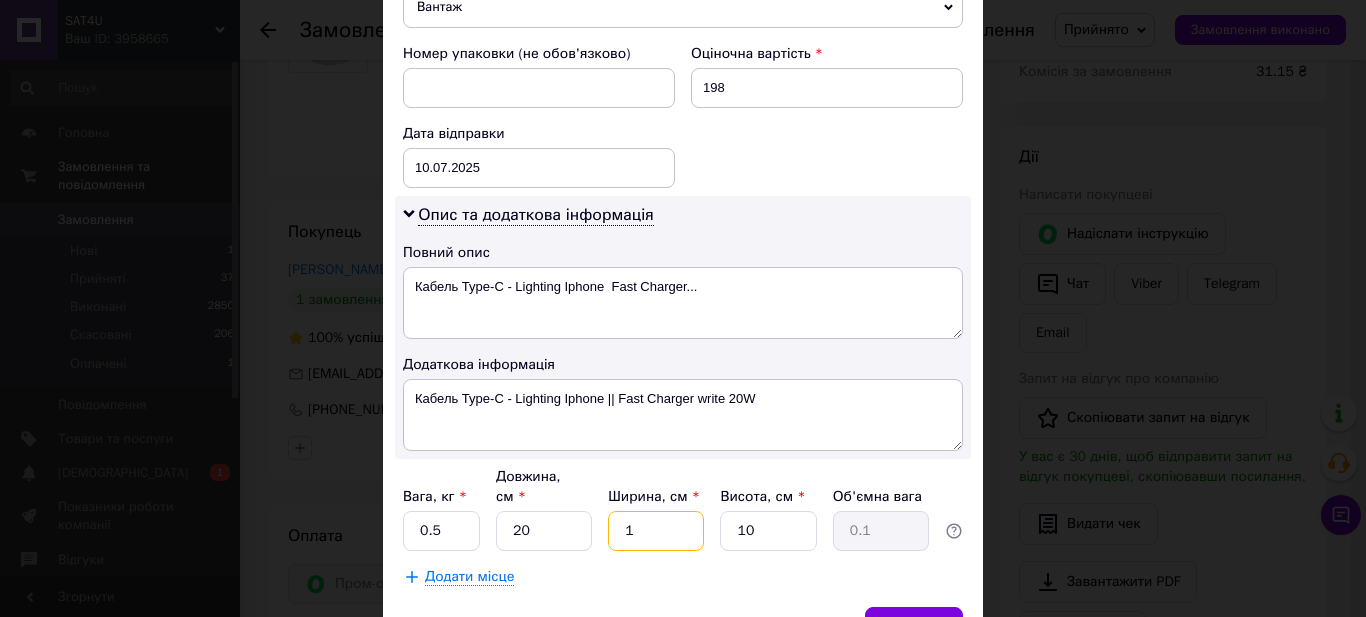 type on "15" 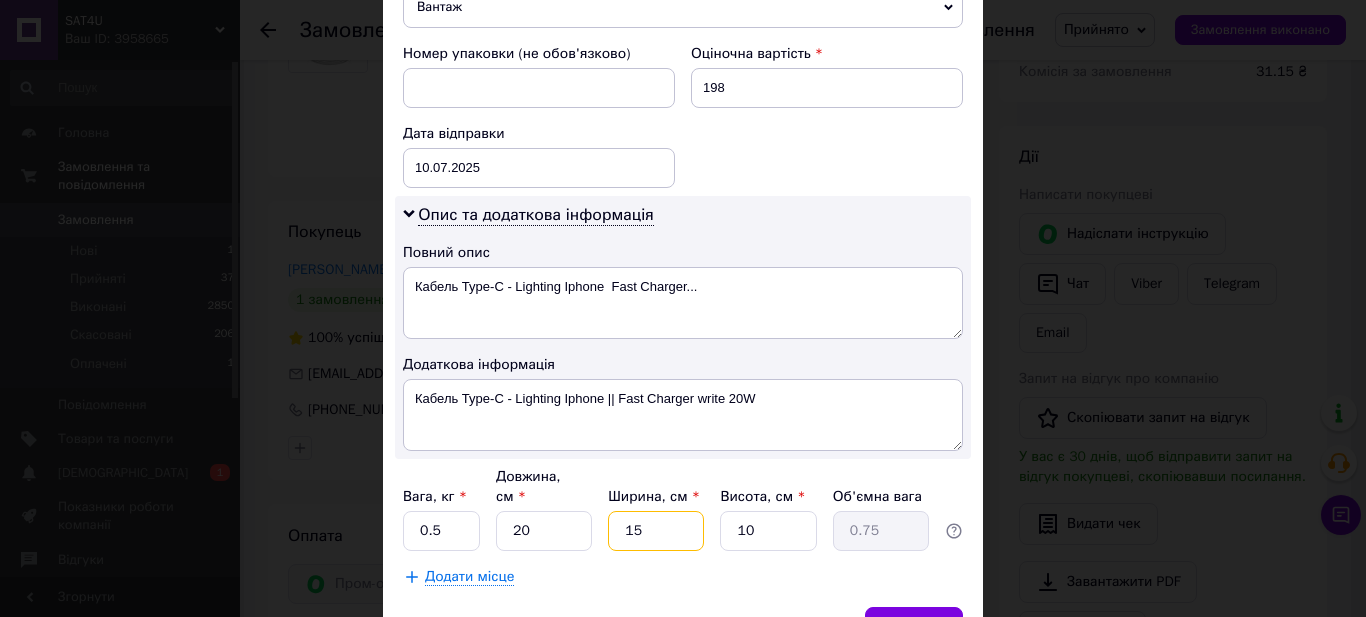 type on "15" 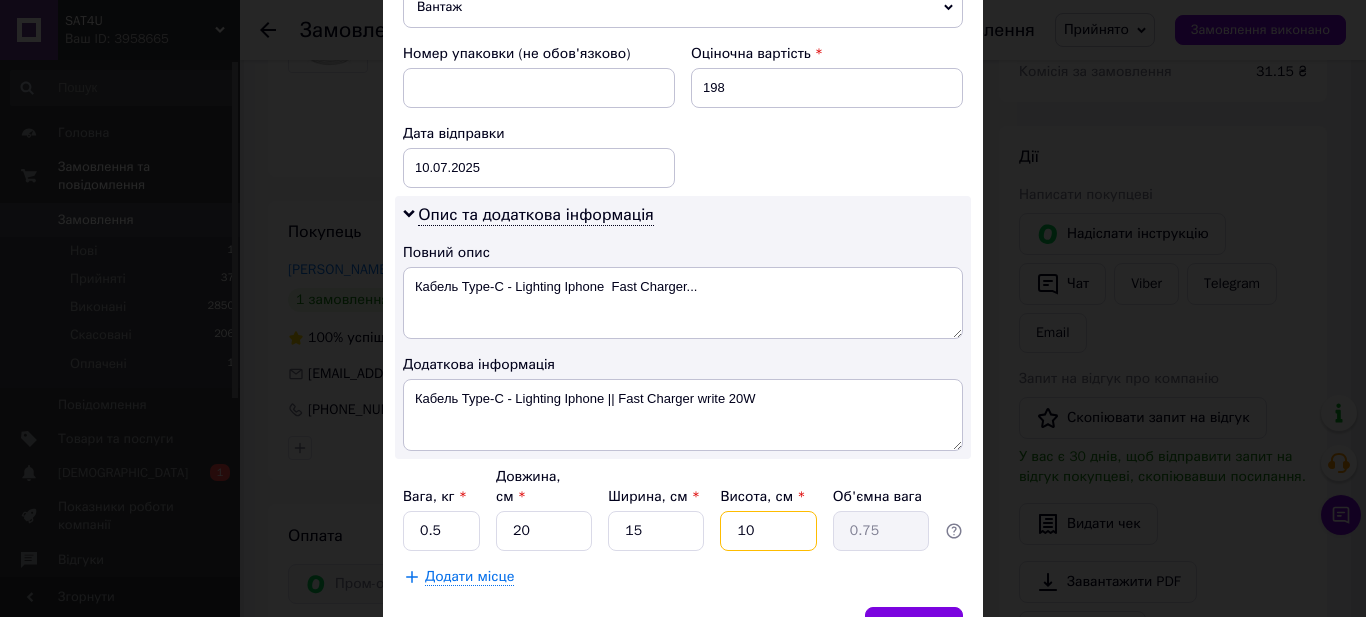 click on "10" at bounding box center [768, 531] 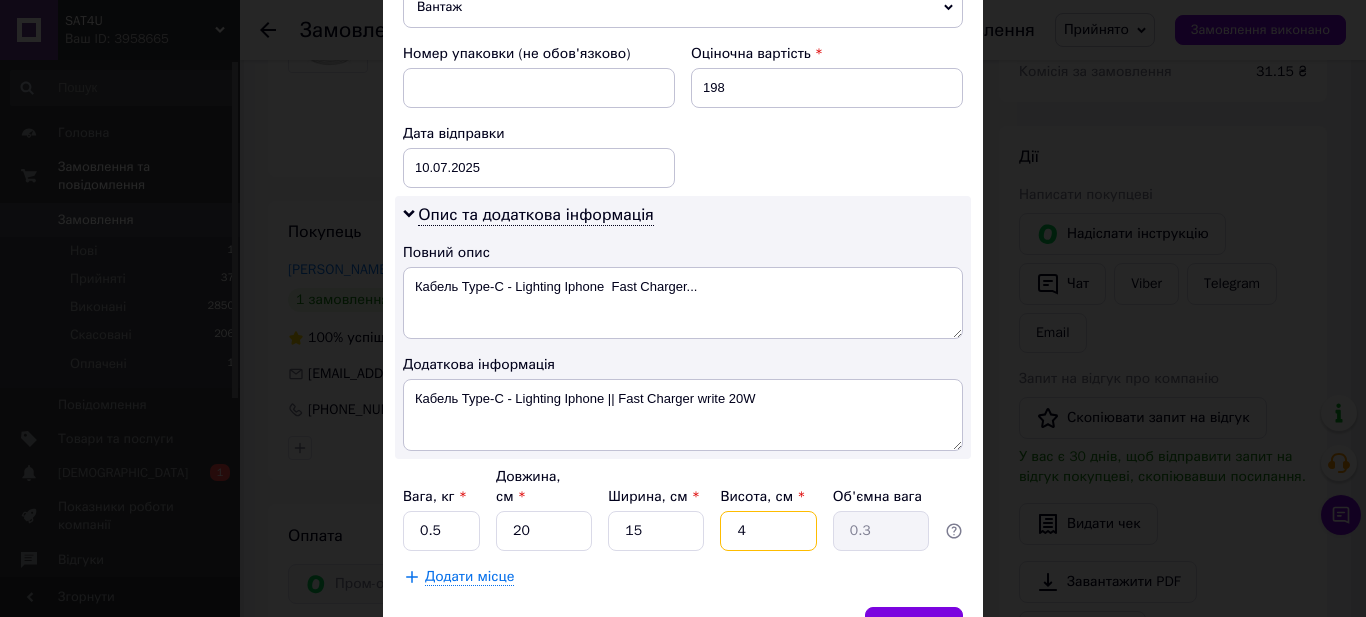 type on "4" 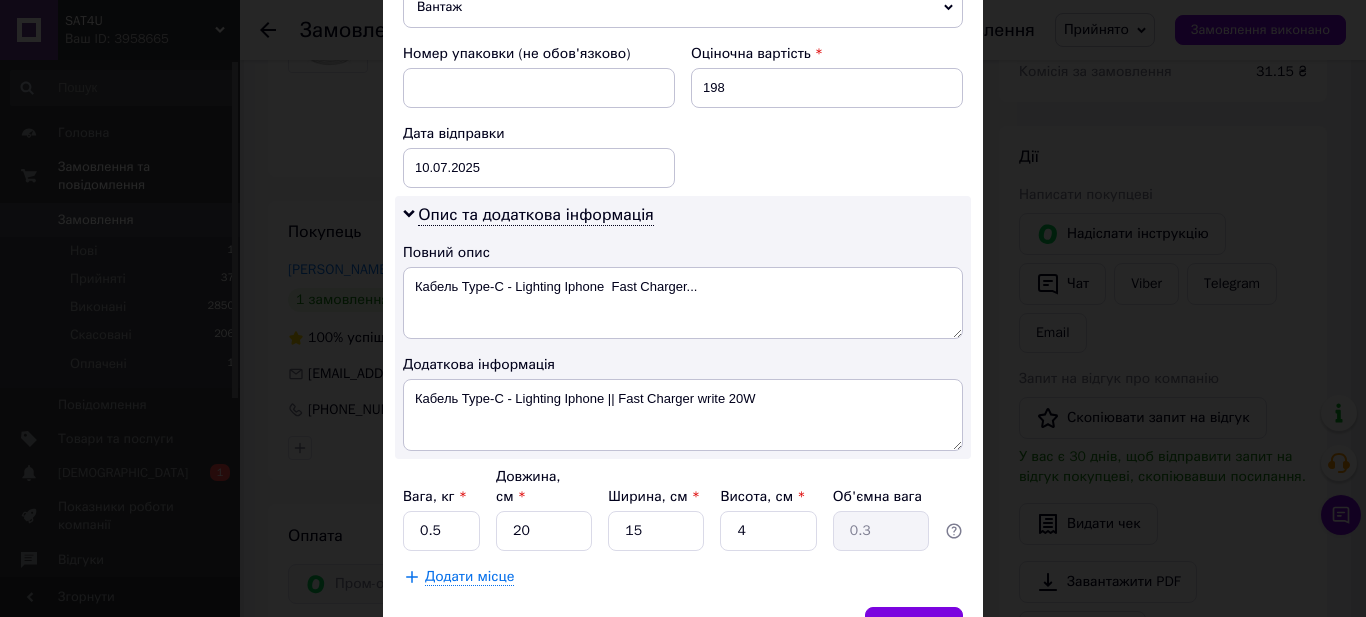 click on "Спосіб доставки Нова Пошта (платна) Платник Отримувач Відправник Прізвище отримувача Гичка Ім'я отримувача [PERSON_NAME] батькові отримувача Телефон отримувача [PHONE_NUMBER] Тип доставки В поштоматі У відділенні Кур'єром Місто Житомир Поштомат Поштомат №47903: вул. [PERSON_NAME][STREET_ADDRESS] (На фасаді будинку, біля водомату) Місце відправки м. Рівне ([GEOGRAPHIC_DATA].): №25 (до 30 кг на одне місце): вул. [PERSON_NAME], 13, прим. 261 Немає збігів. Спробуйте змінити умови пошуку Додати ще місце відправки Тип посилки Вантаж Документи Номер упаковки (не обов'язково) Оціночна вартість 198 < > <" at bounding box center [683, -70] 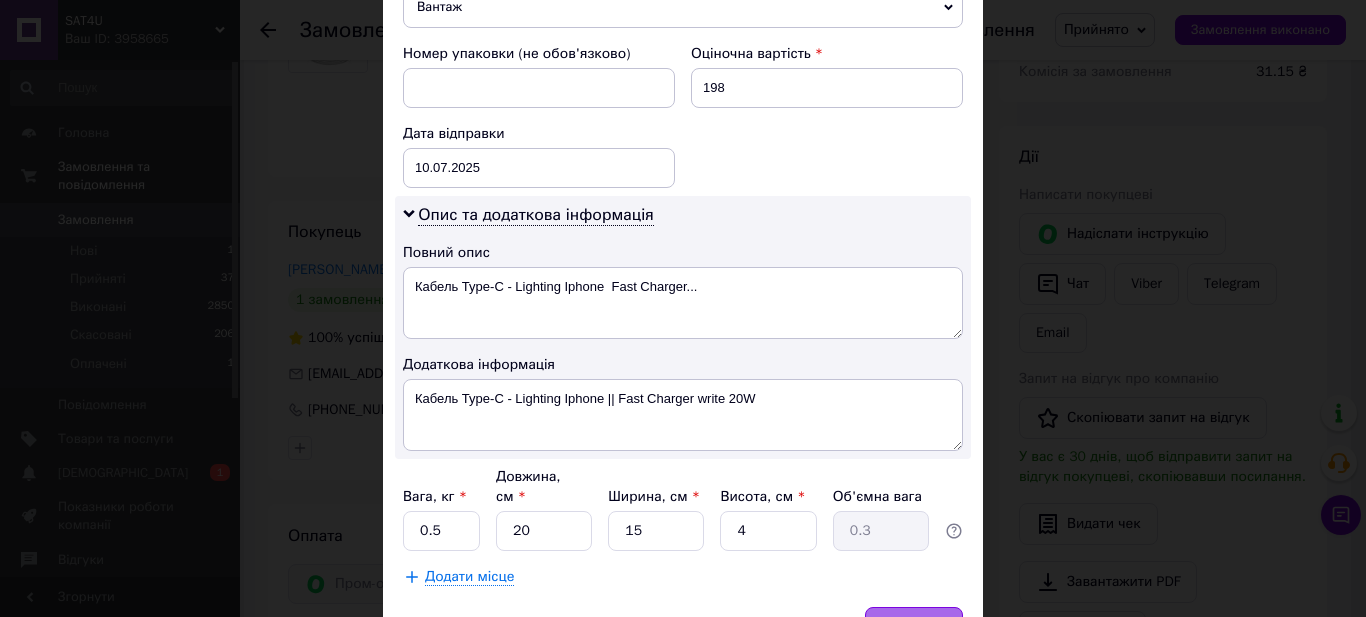 click on "Зберегти" at bounding box center [914, 627] 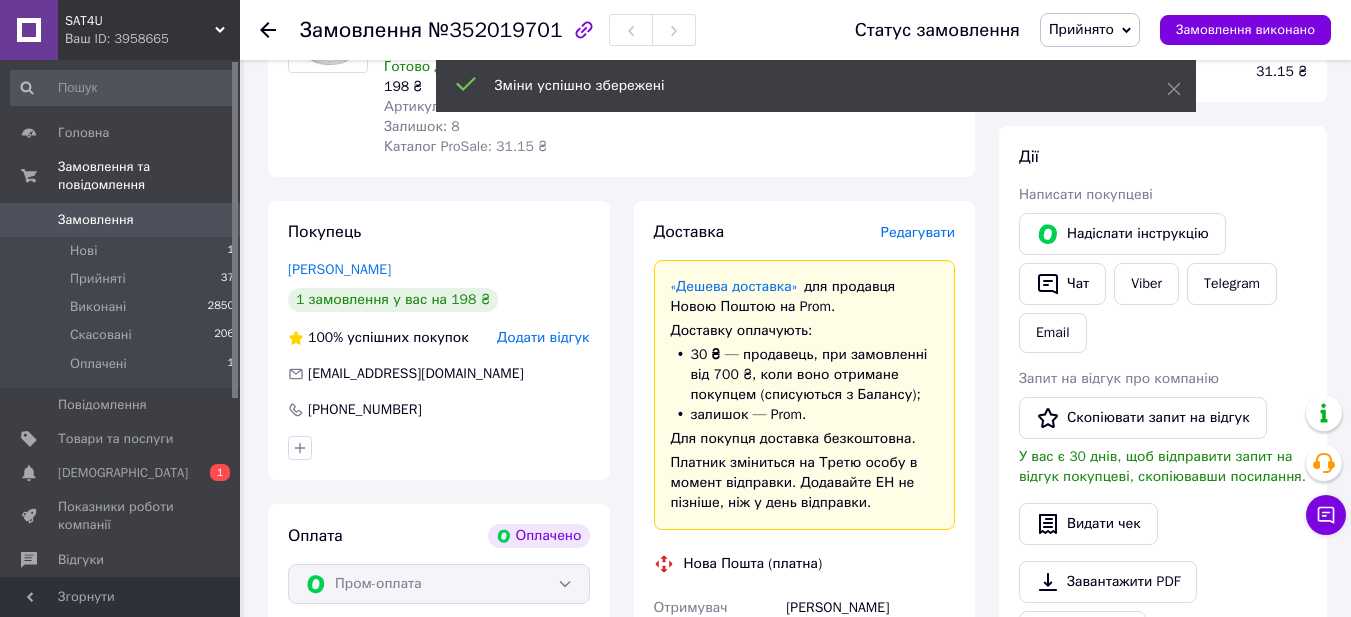 scroll, scrollTop: 800, scrollLeft: 0, axis: vertical 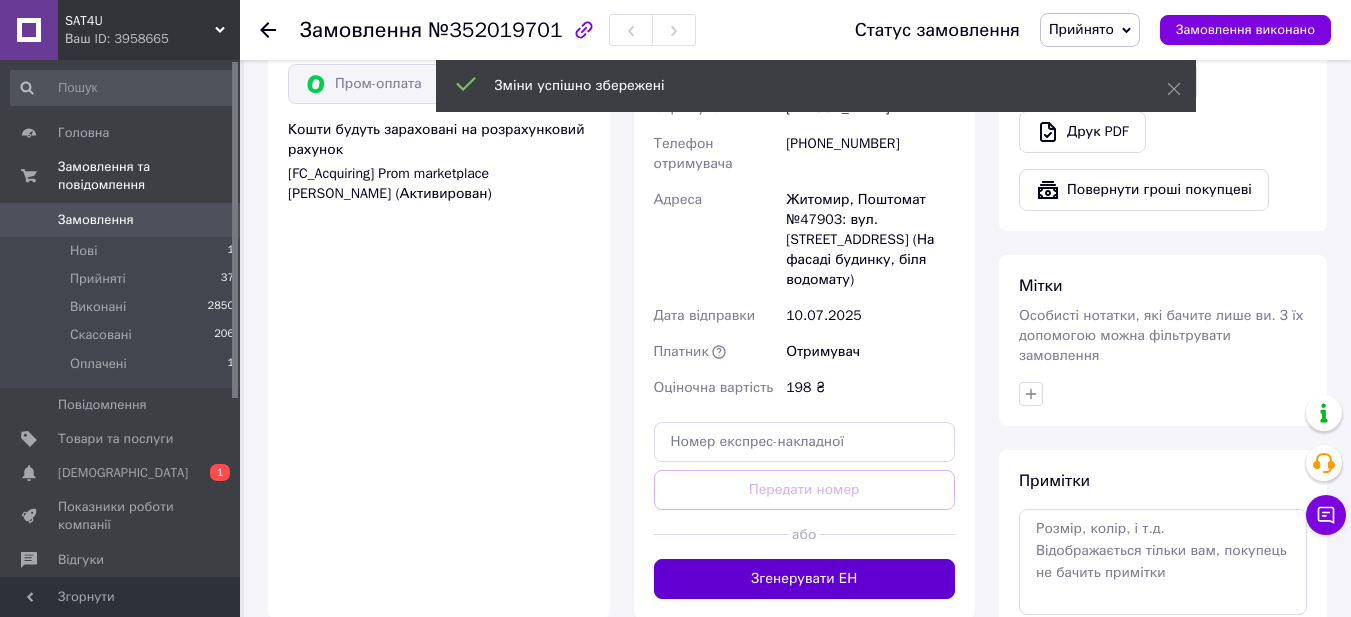 click on "Згенерувати ЕН" at bounding box center (805, 579) 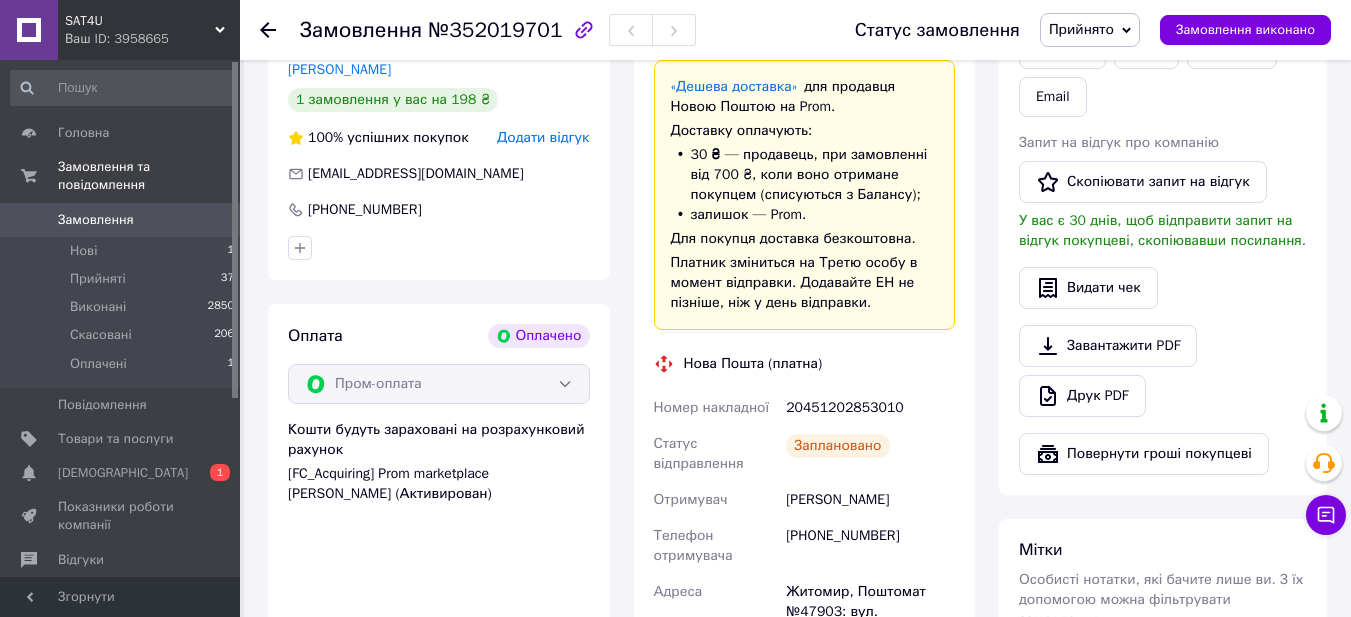 scroll, scrollTop: 600, scrollLeft: 0, axis: vertical 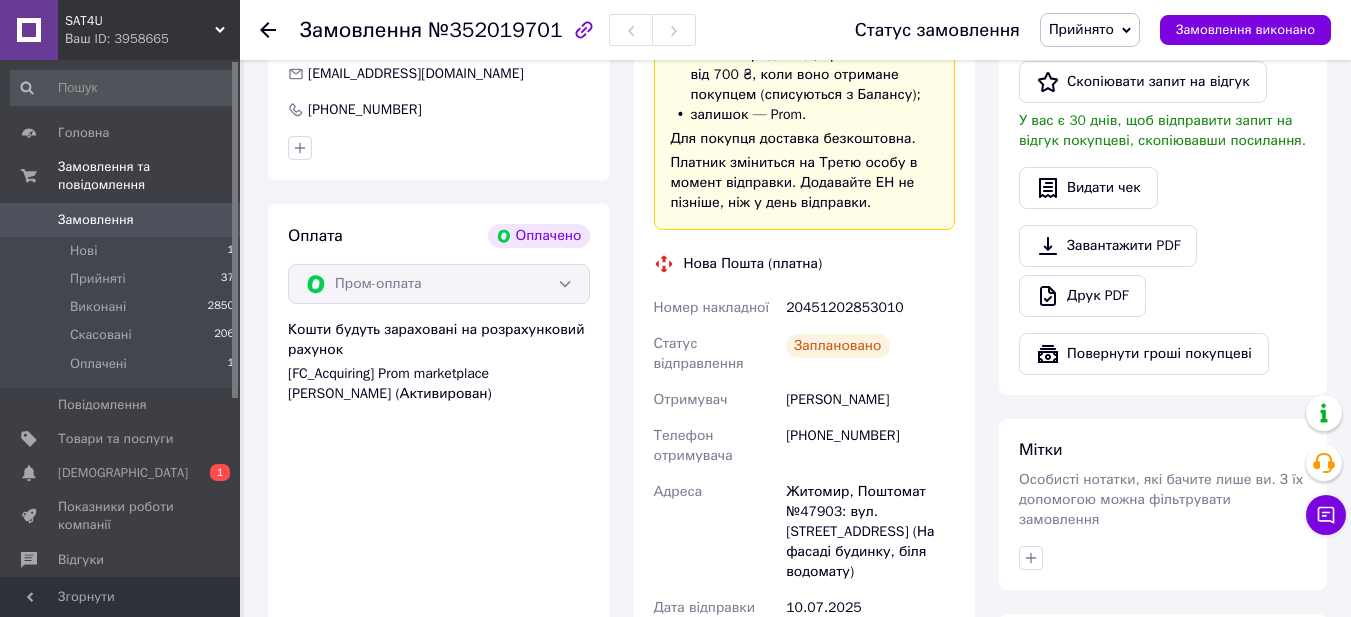 click on "20451202853010" at bounding box center (870, 308) 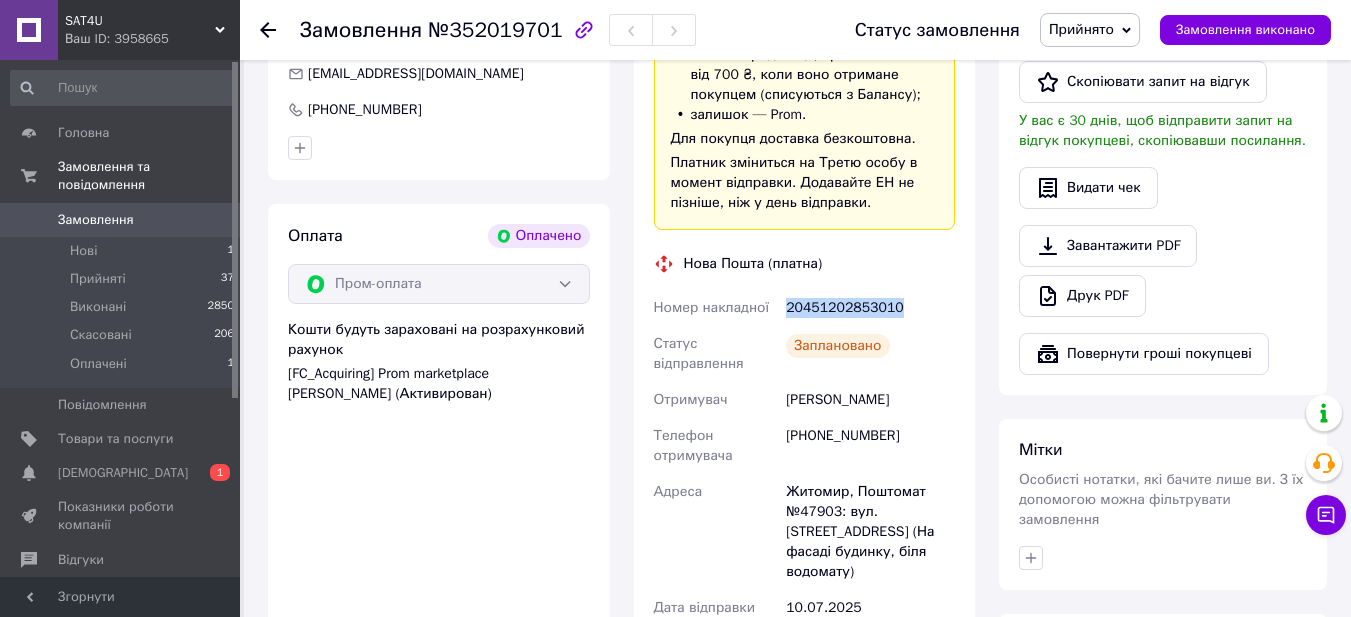 click on "20451202853010" at bounding box center [870, 308] 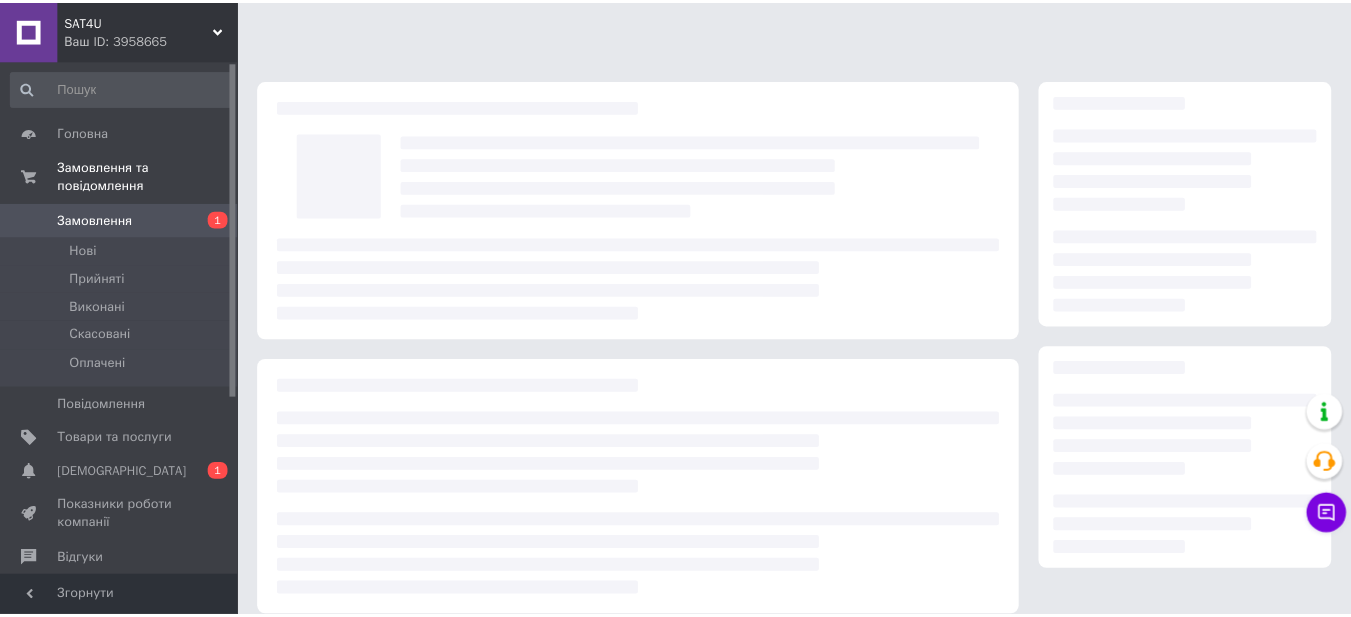 scroll, scrollTop: 200, scrollLeft: 0, axis: vertical 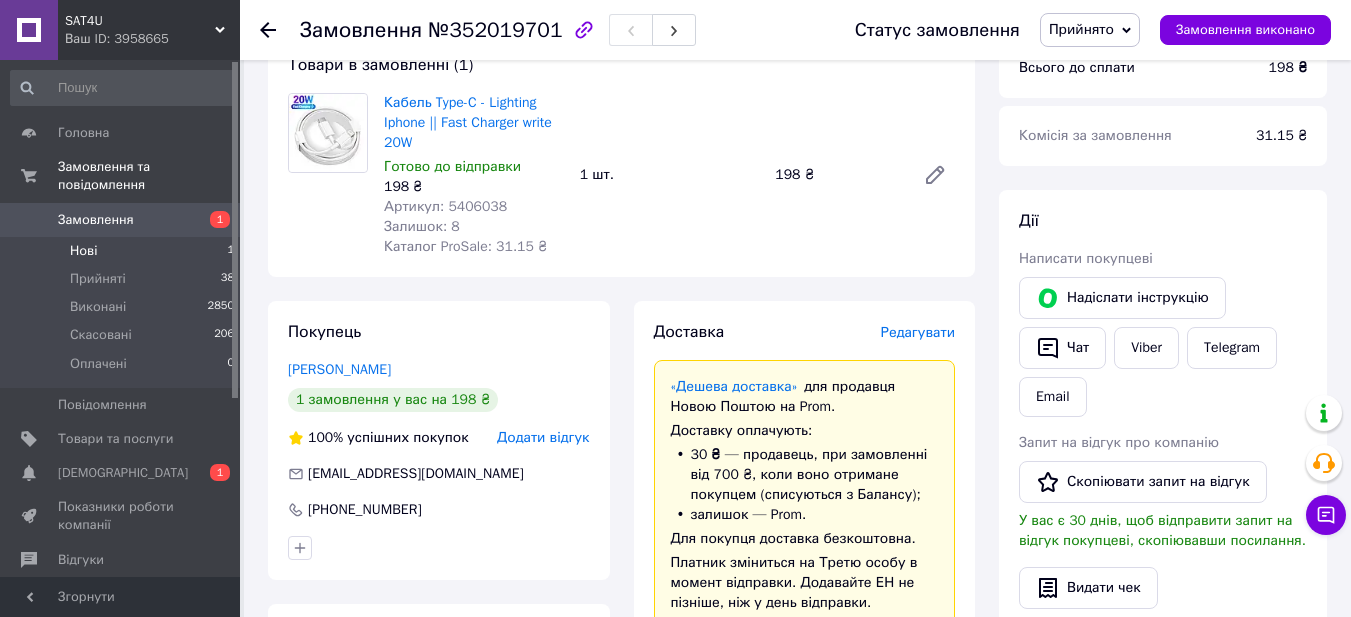 click on "Нові" at bounding box center (83, 251) 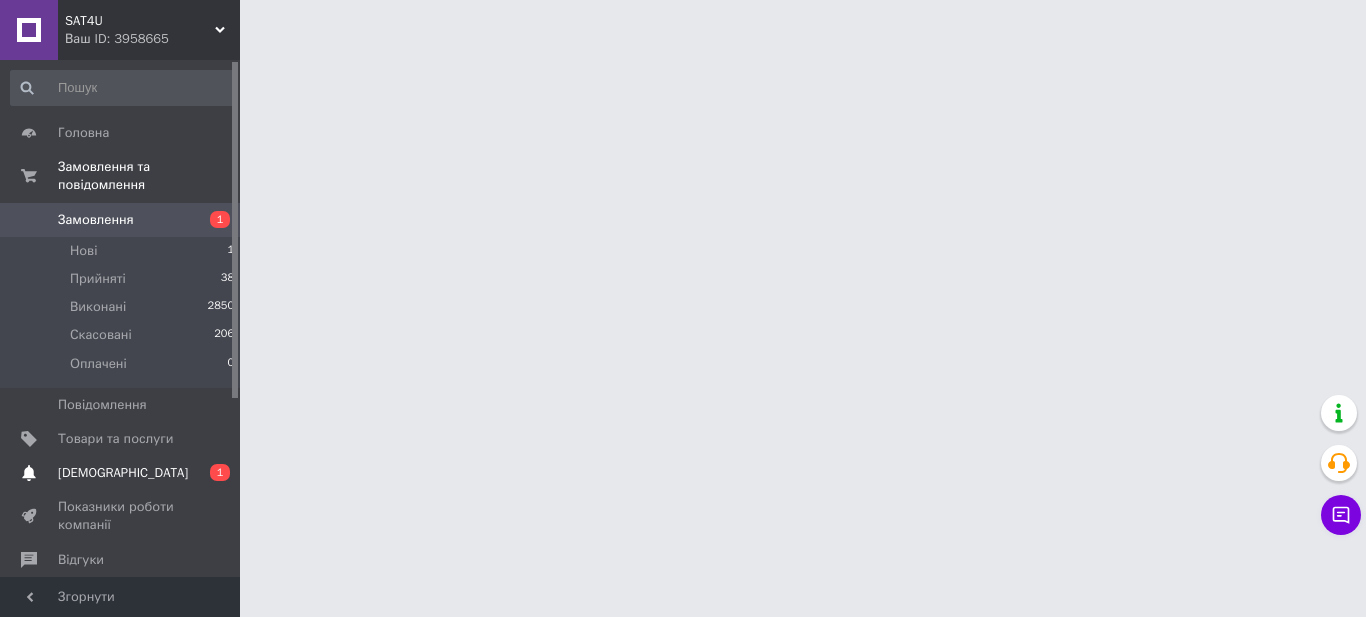 click on "[DEMOGRAPHIC_DATA]" at bounding box center (121, 473) 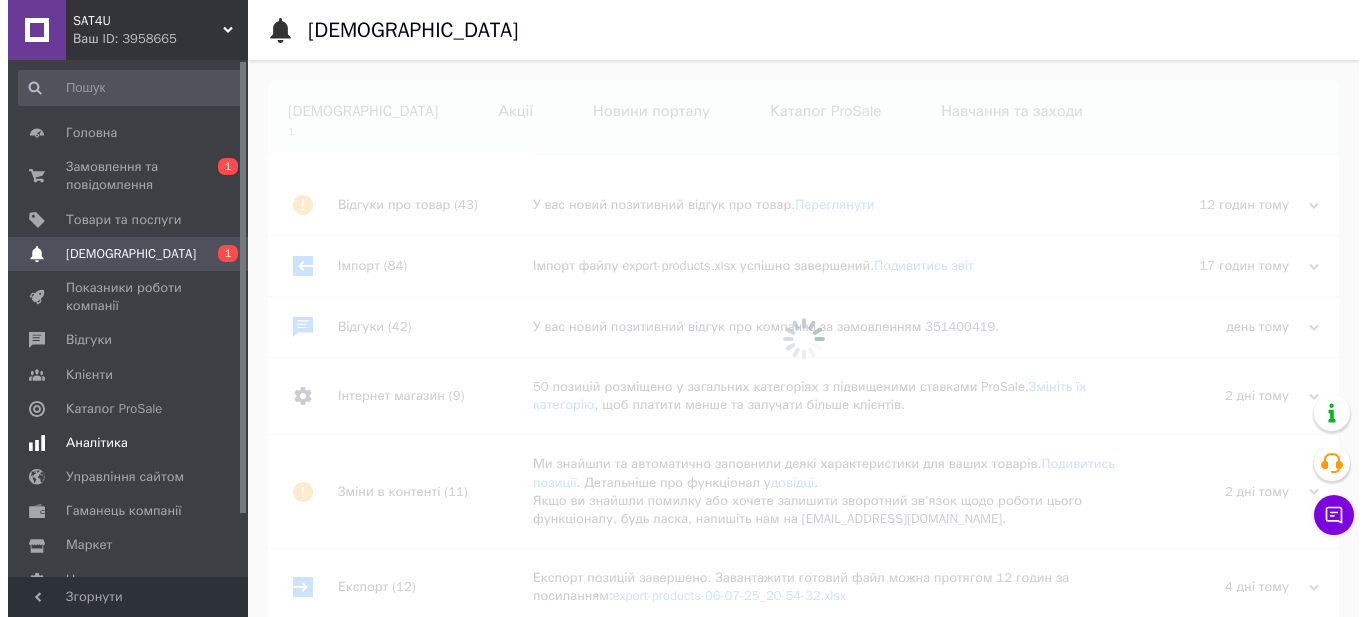 scroll, scrollTop: 0, scrollLeft: 142, axis: horizontal 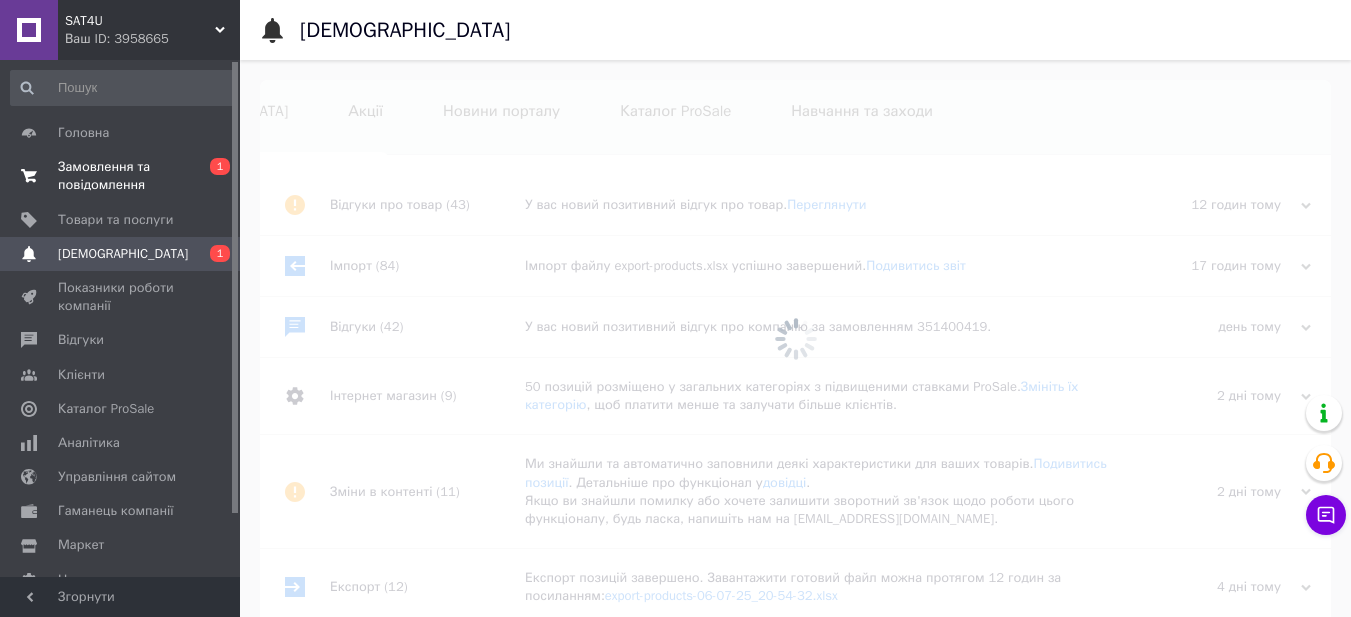 click on "Замовлення та повідомлення" at bounding box center [121, 176] 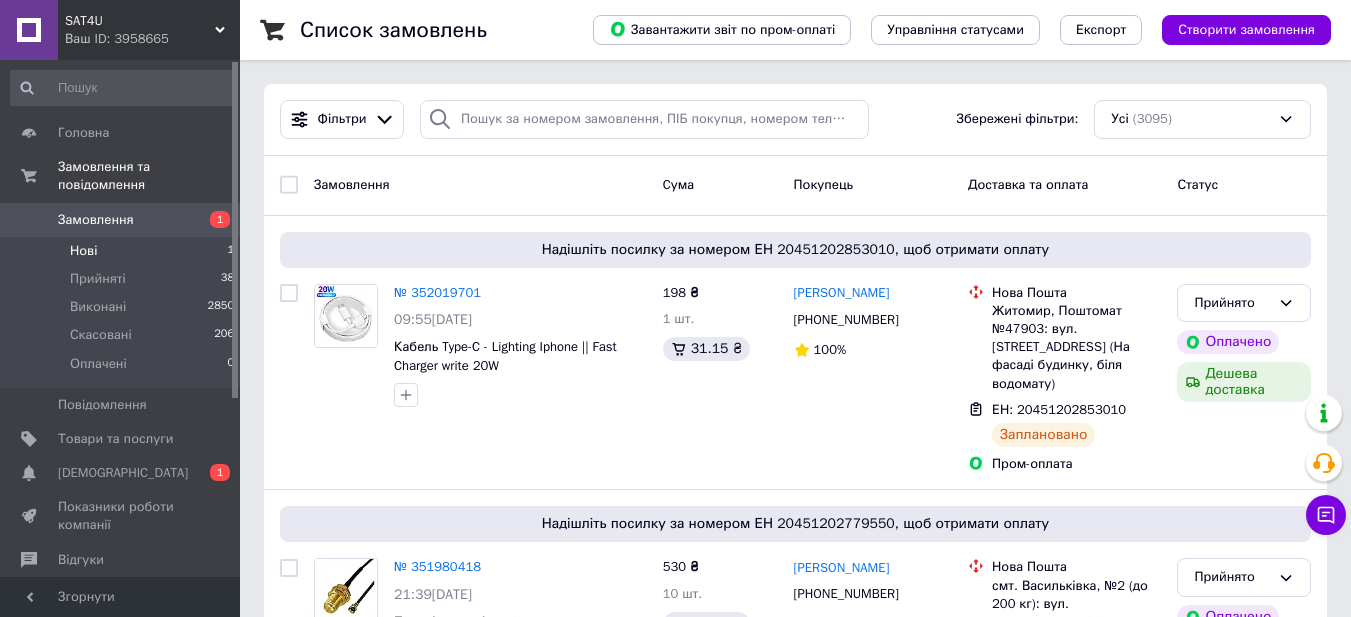 click on "Нові" at bounding box center (83, 251) 